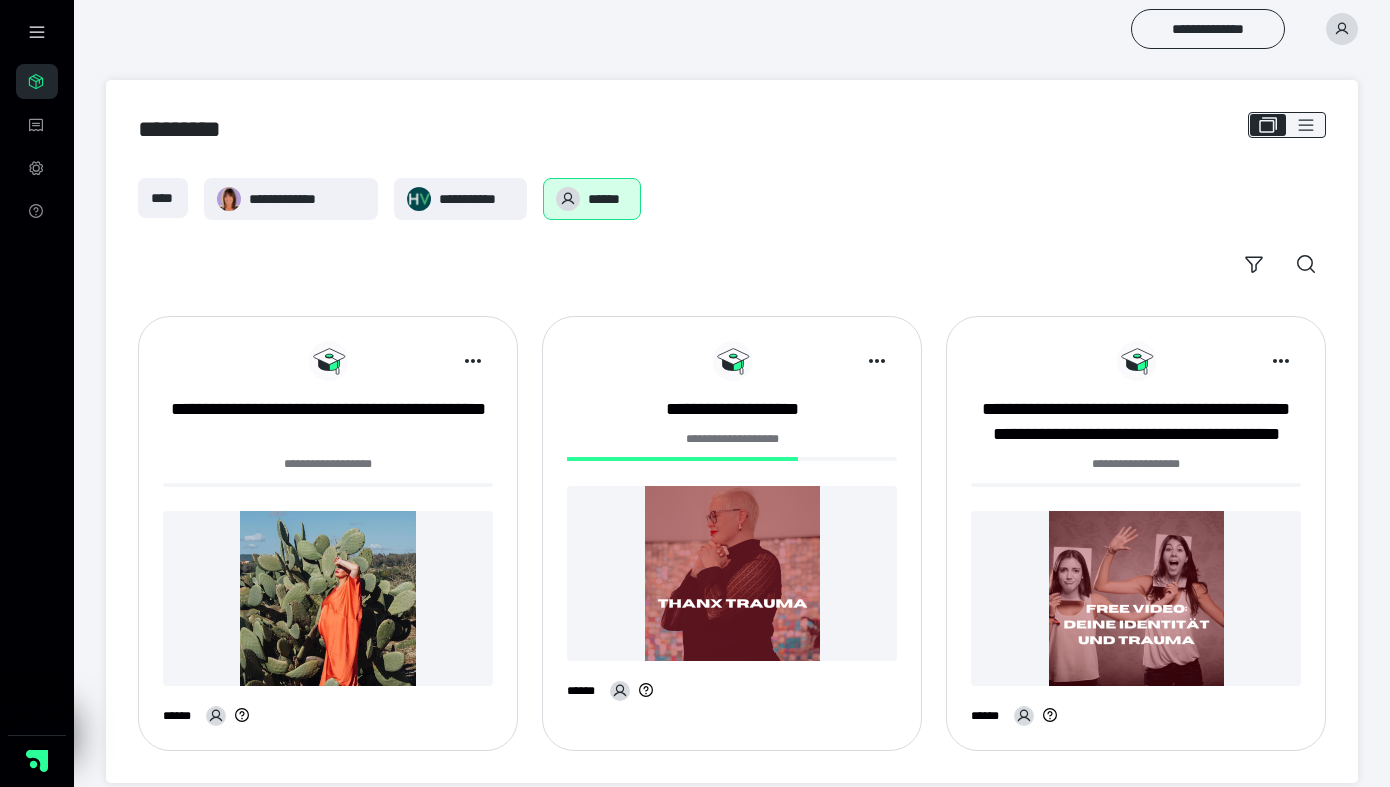 scroll, scrollTop: 20, scrollLeft: 0, axis: vertical 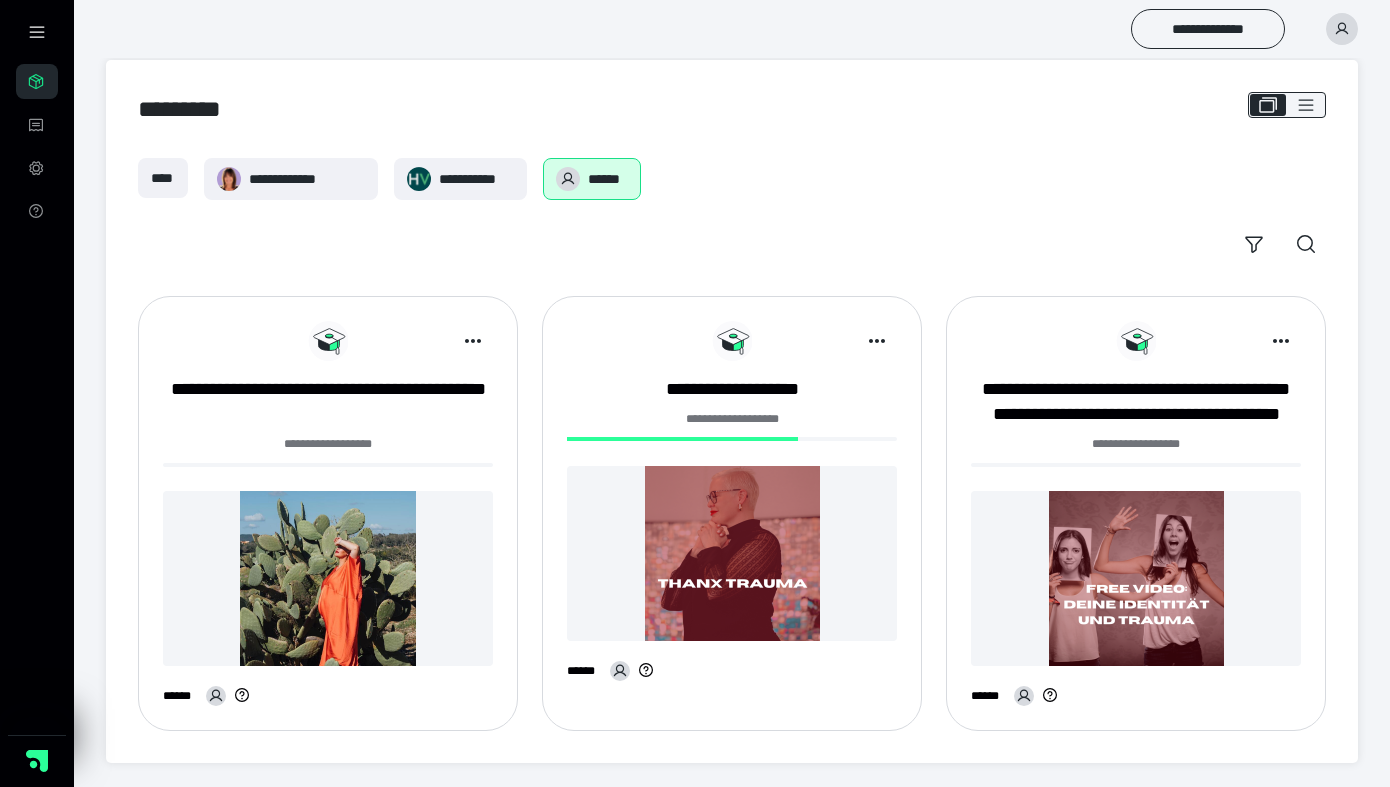 click on "**********" at bounding box center (328, 513) 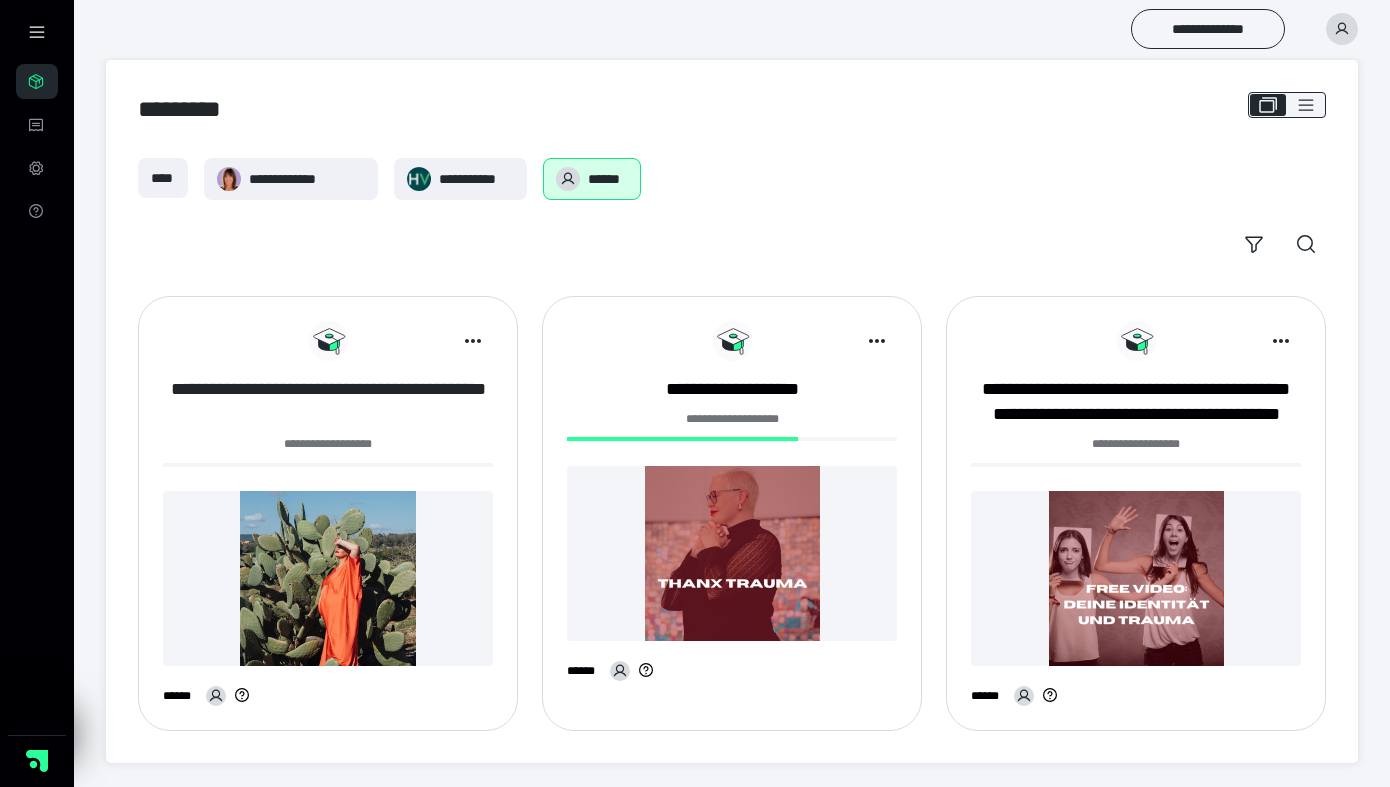 click on "**********" at bounding box center (328, 402) 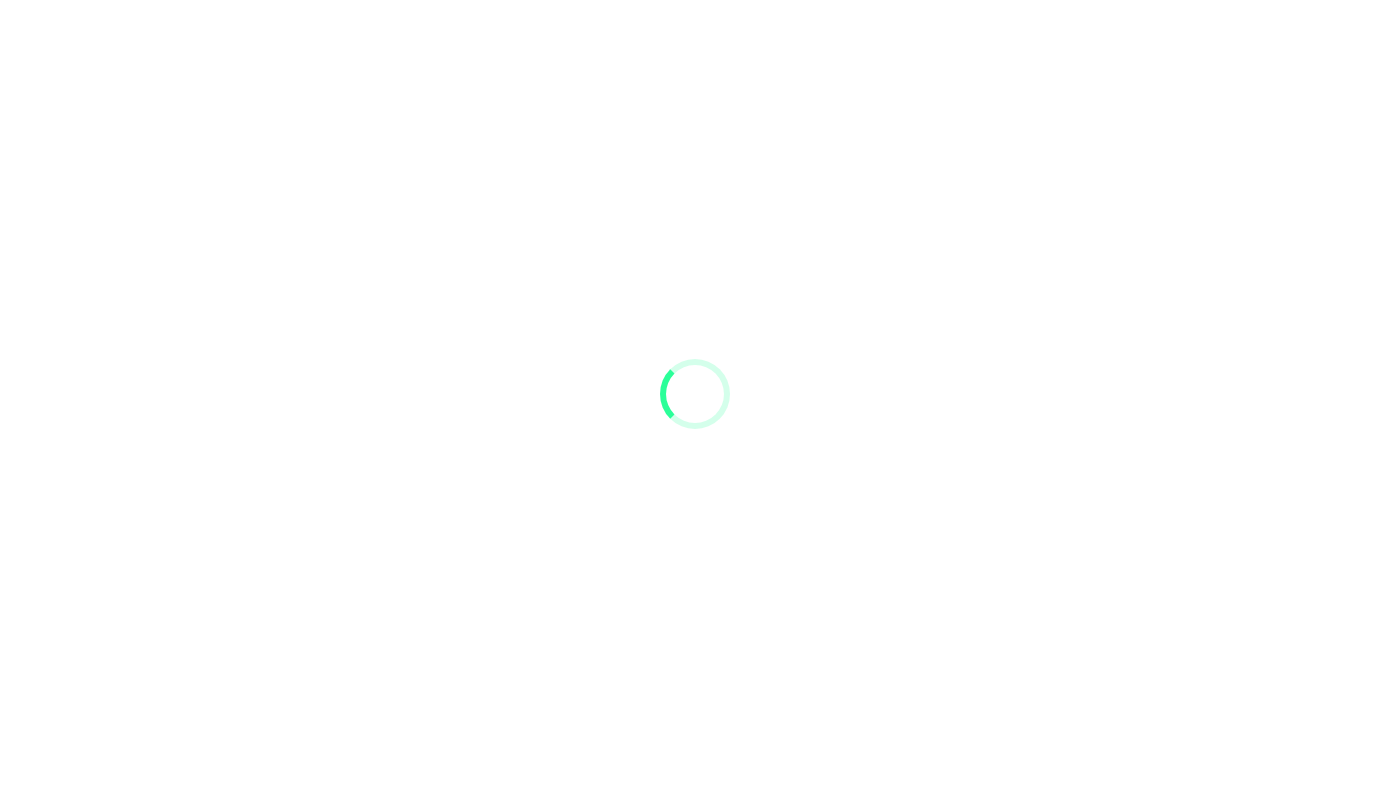 scroll, scrollTop: 0, scrollLeft: 0, axis: both 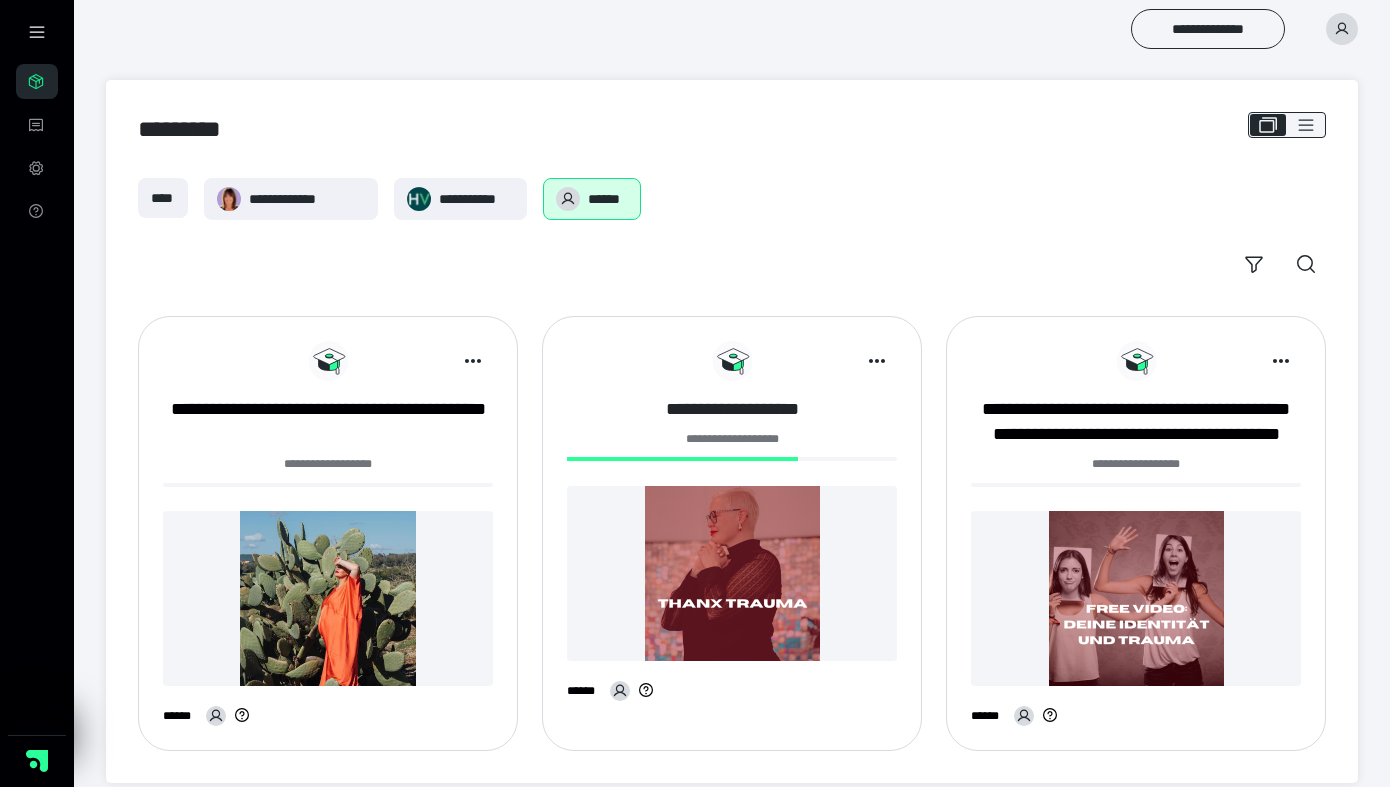 click on "**********" at bounding box center [732, 409] 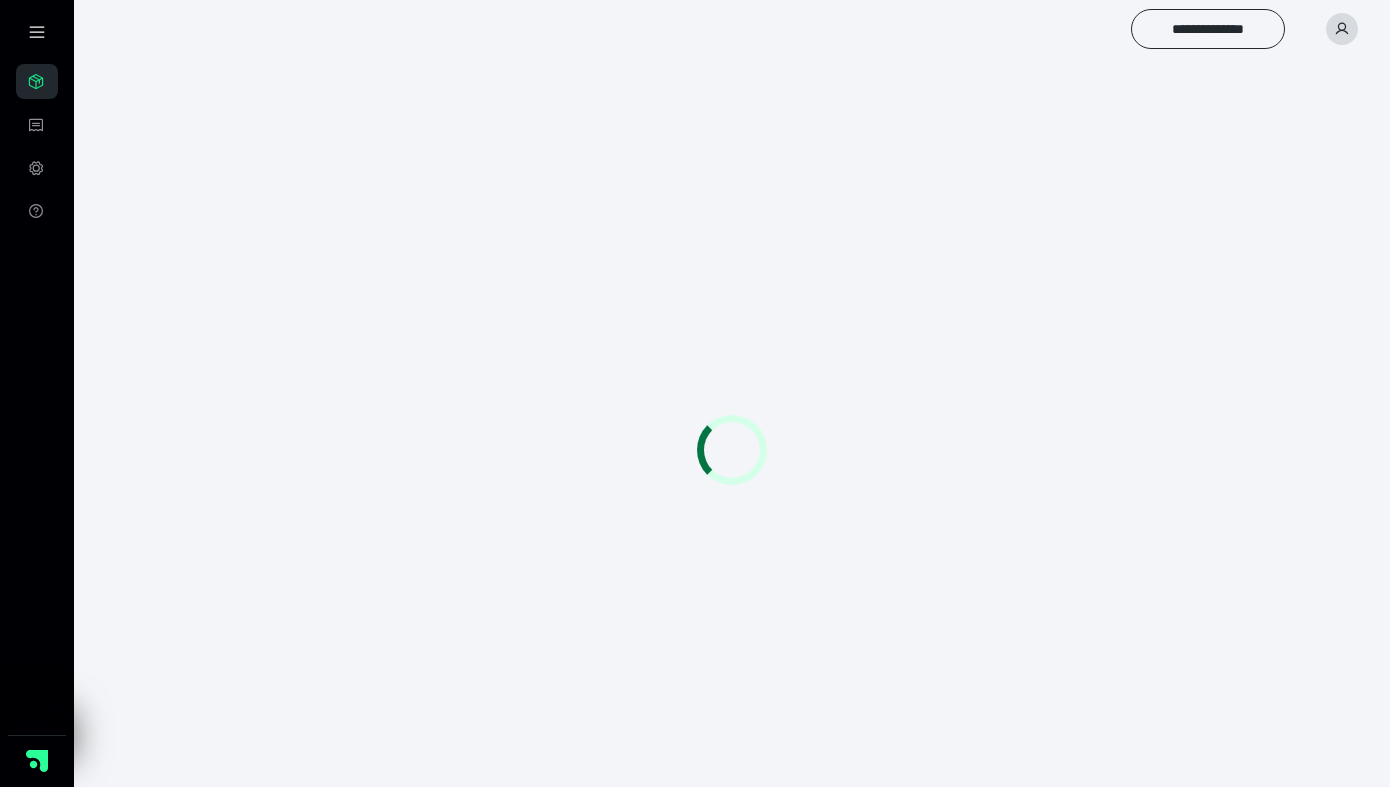scroll, scrollTop: 0, scrollLeft: 0, axis: both 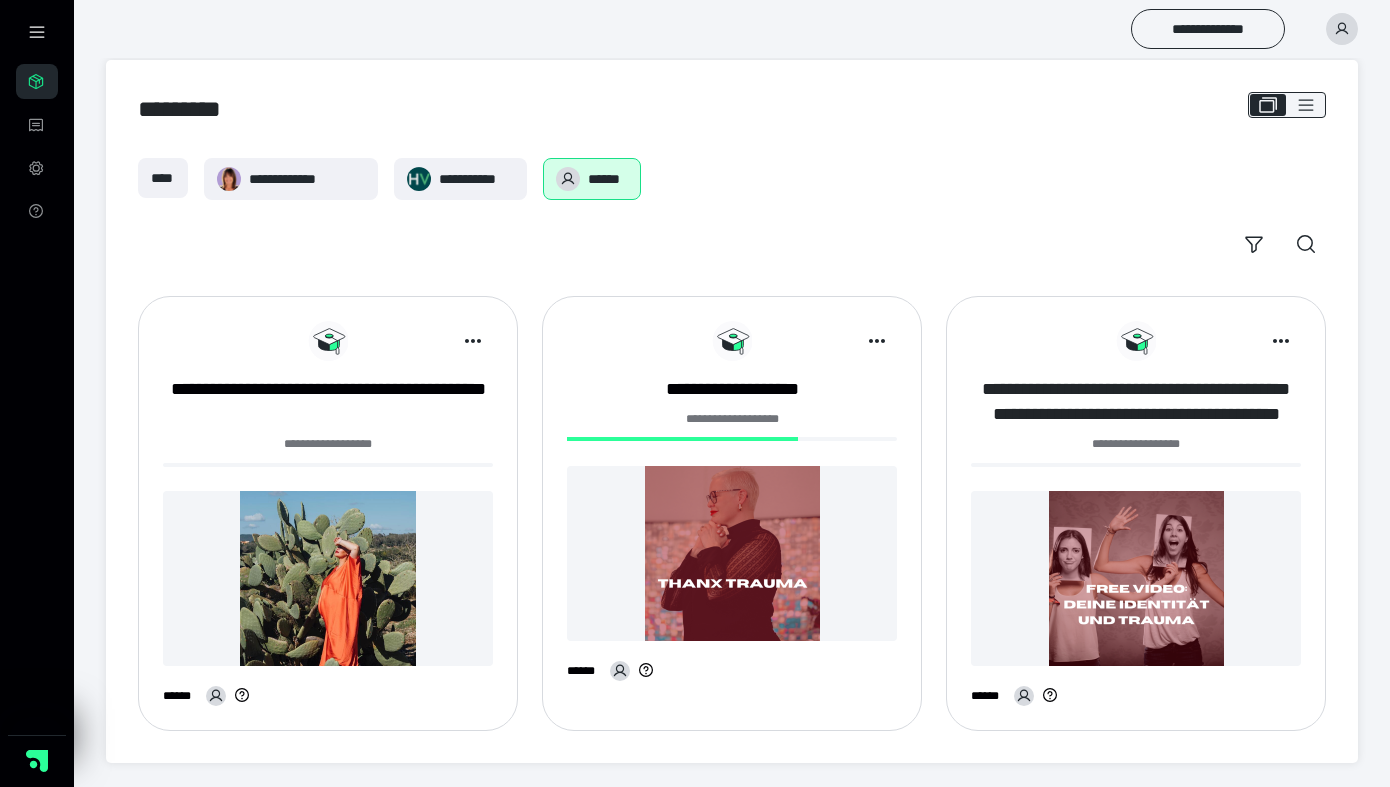 click on "**********" at bounding box center (1136, 402) 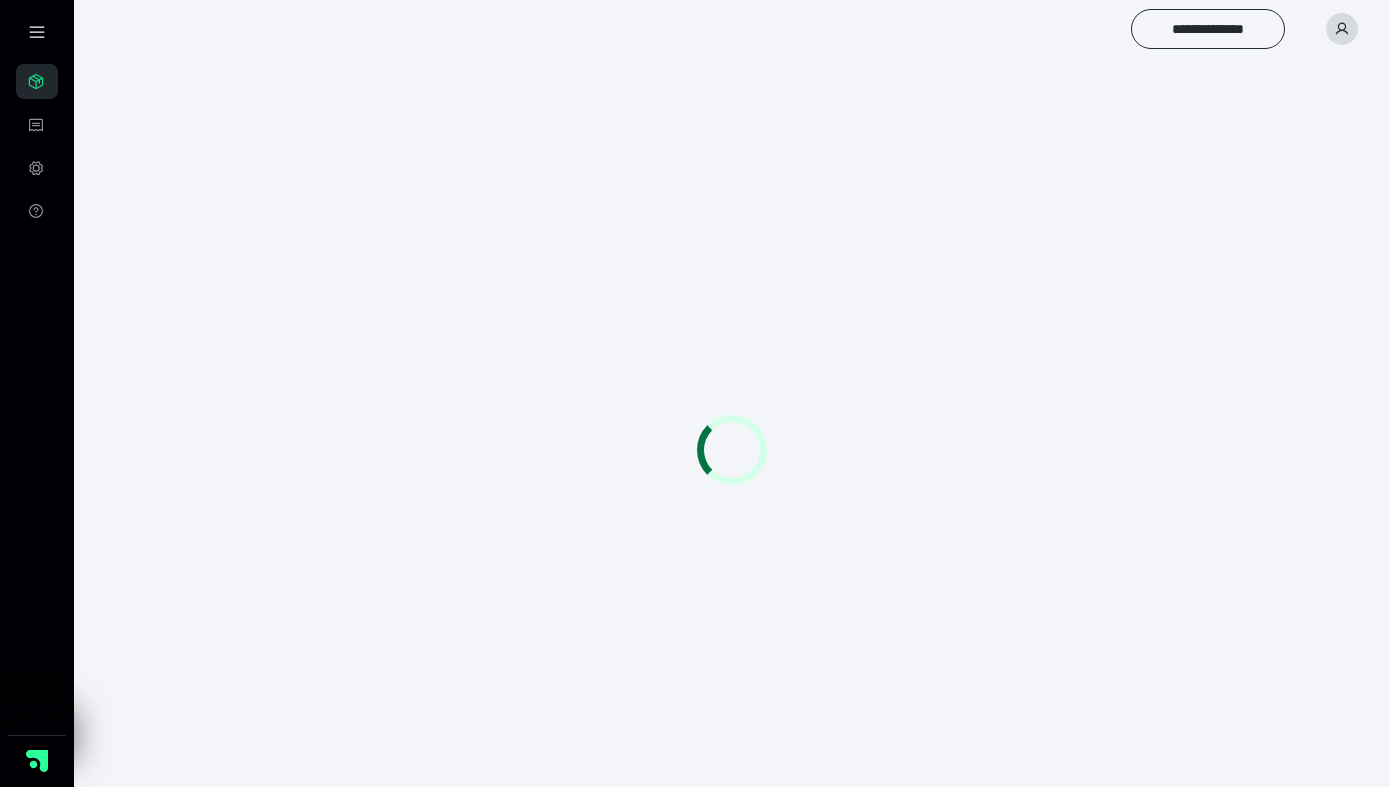scroll, scrollTop: 0, scrollLeft: 0, axis: both 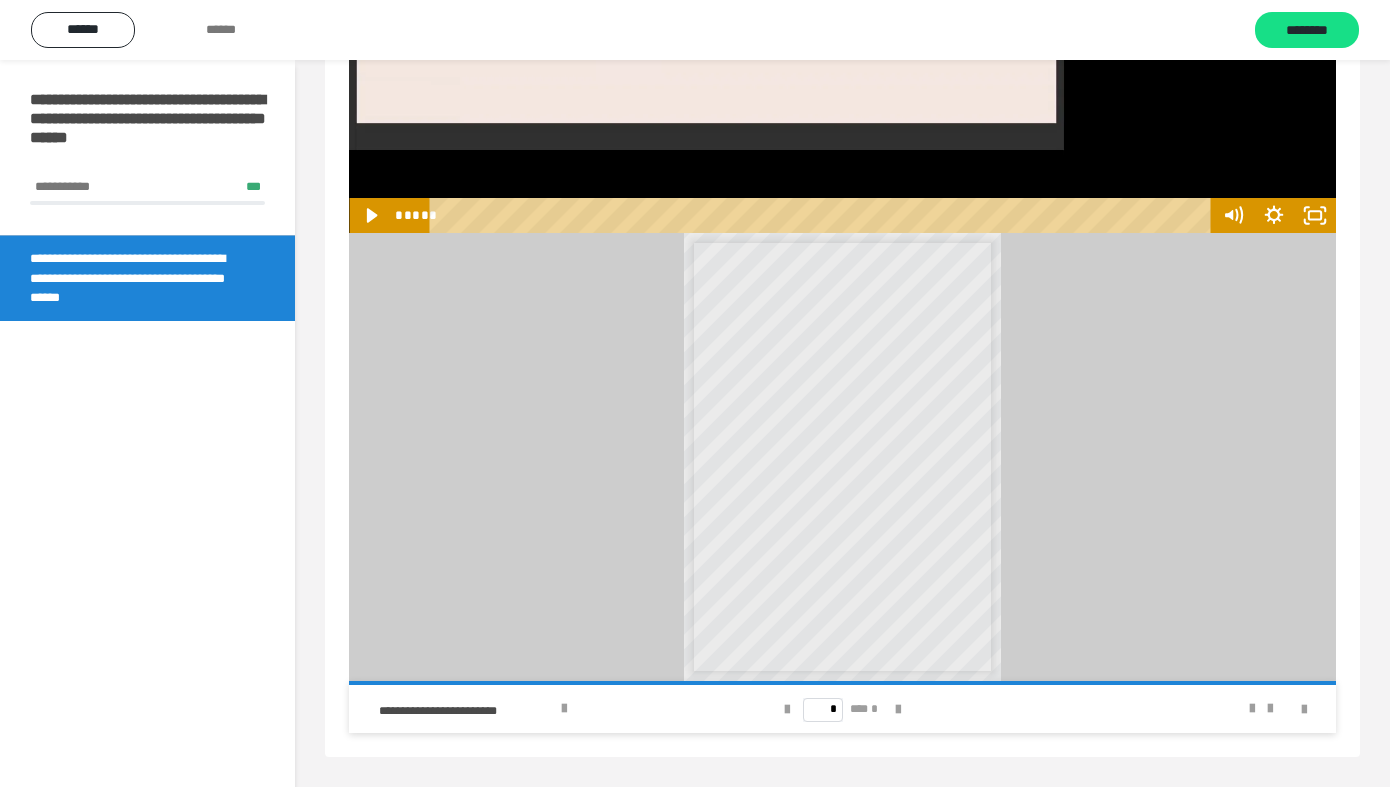 click on "**********" at bounding box center [842, 444] 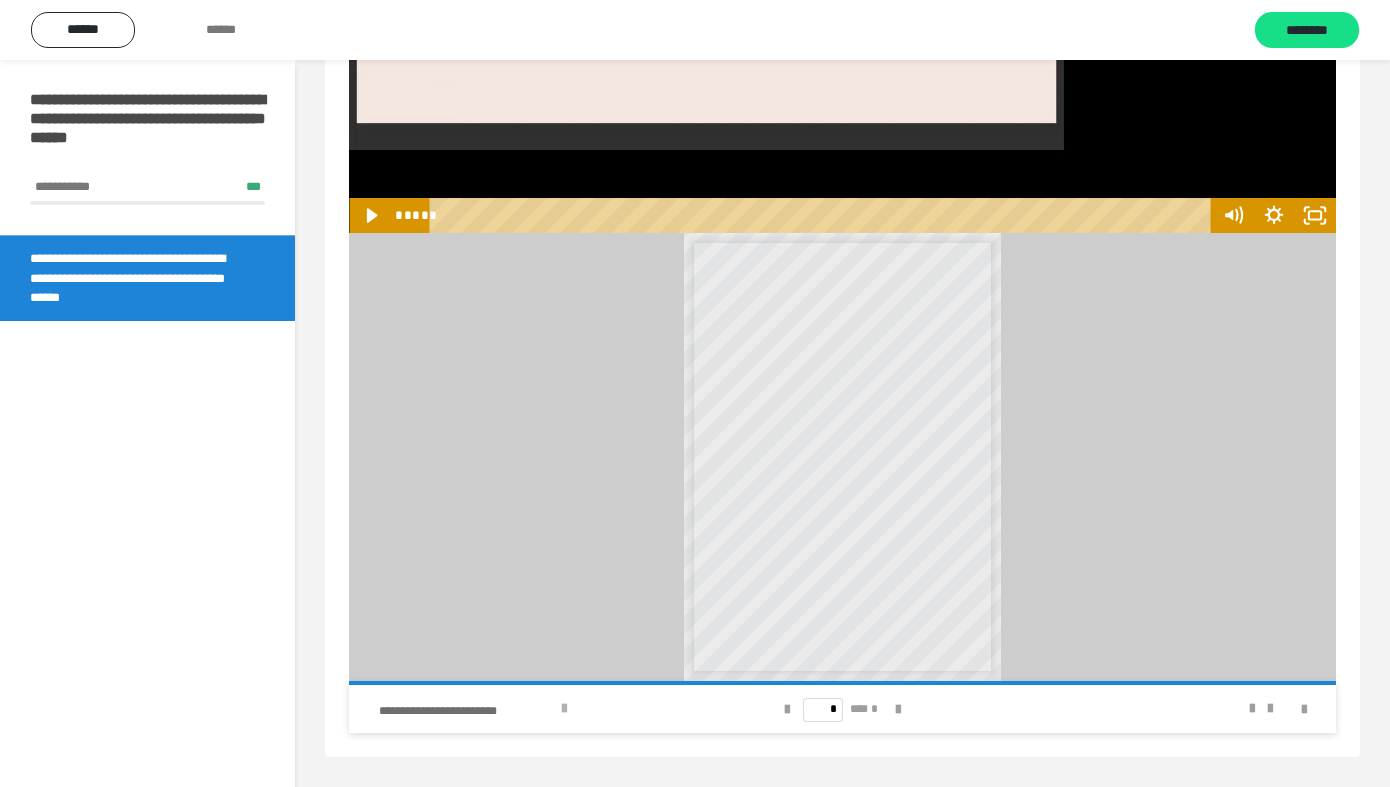 click on "**********" at bounding box center [467, 711] 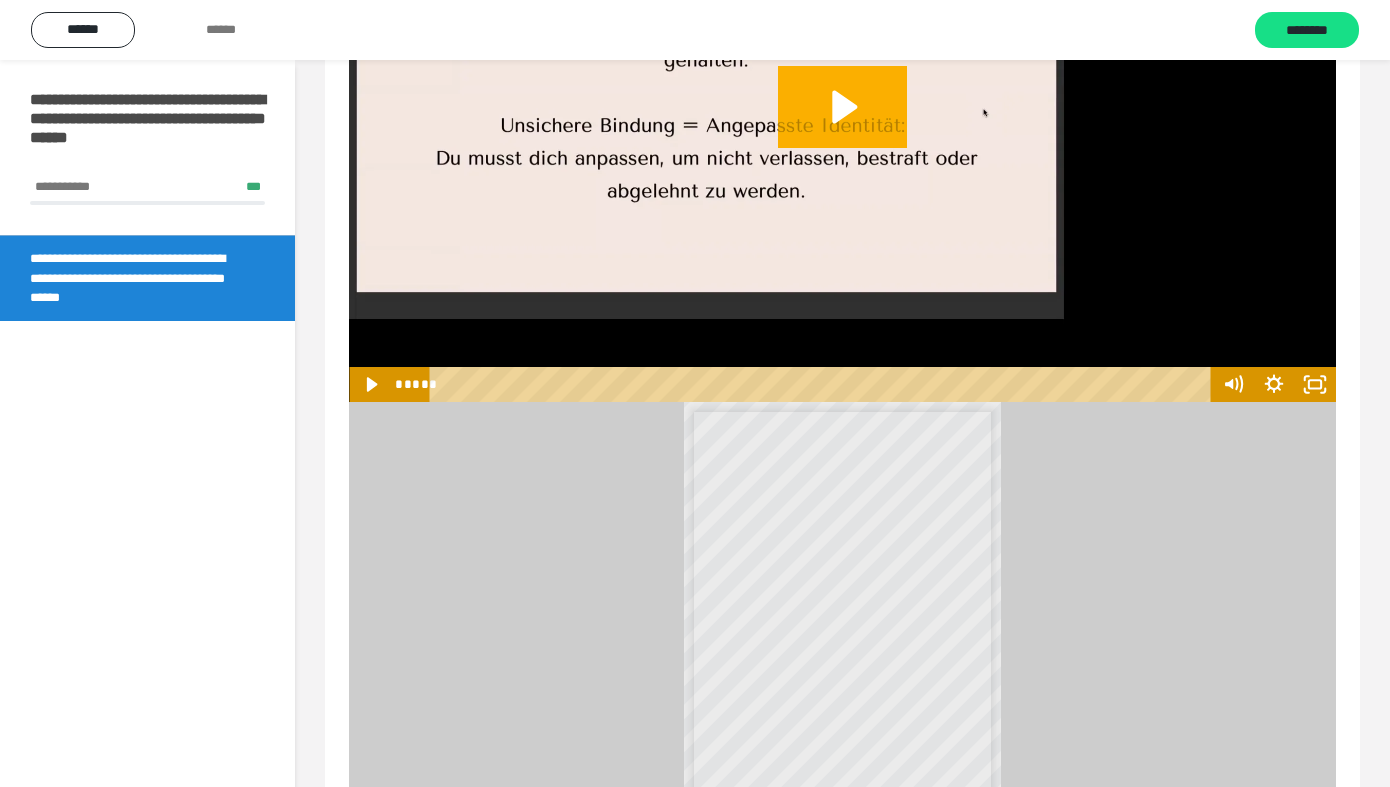 scroll, scrollTop: 0, scrollLeft: 0, axis: both 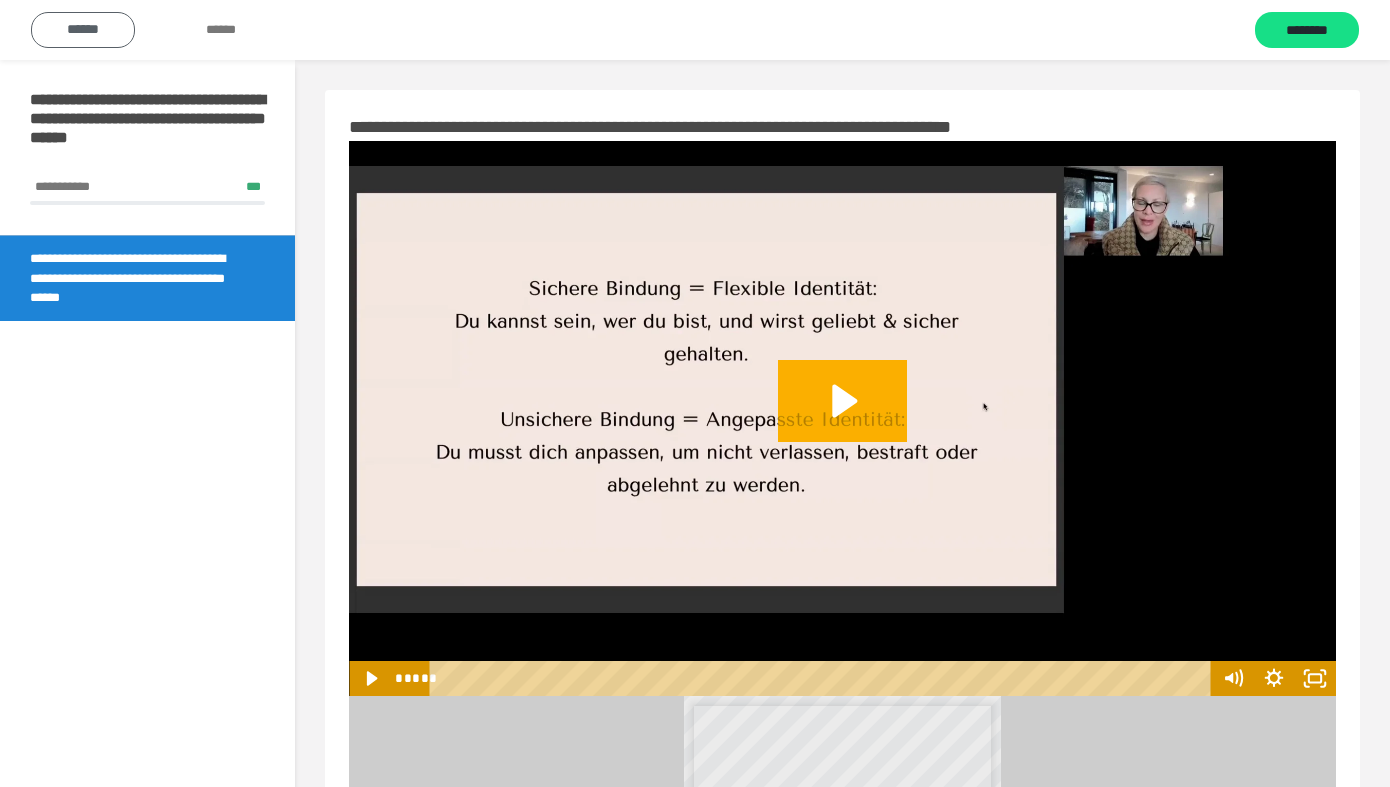 click on "******" at bounding box center [83, 30] 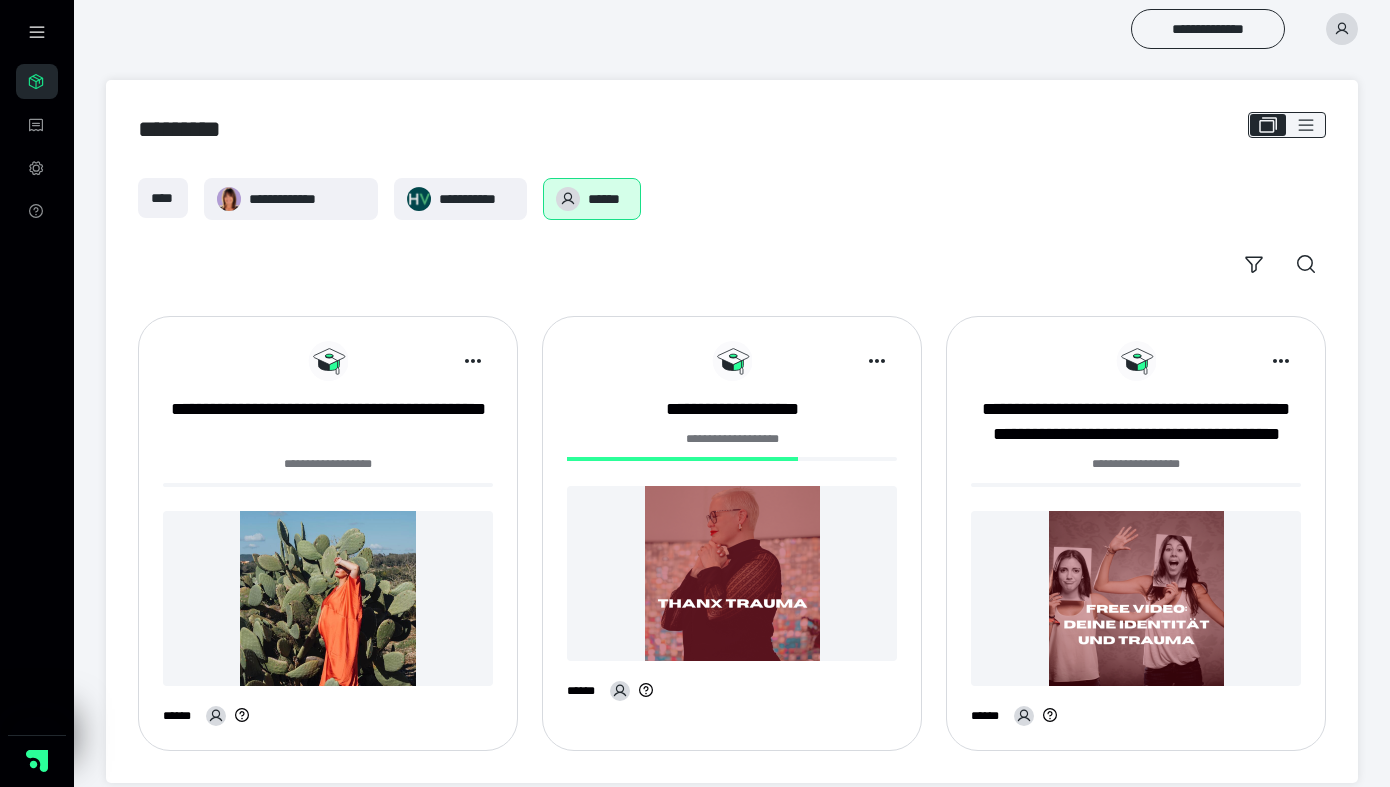 scroll, scrollTop: 20, scrollLeft: 0, axis: vertical 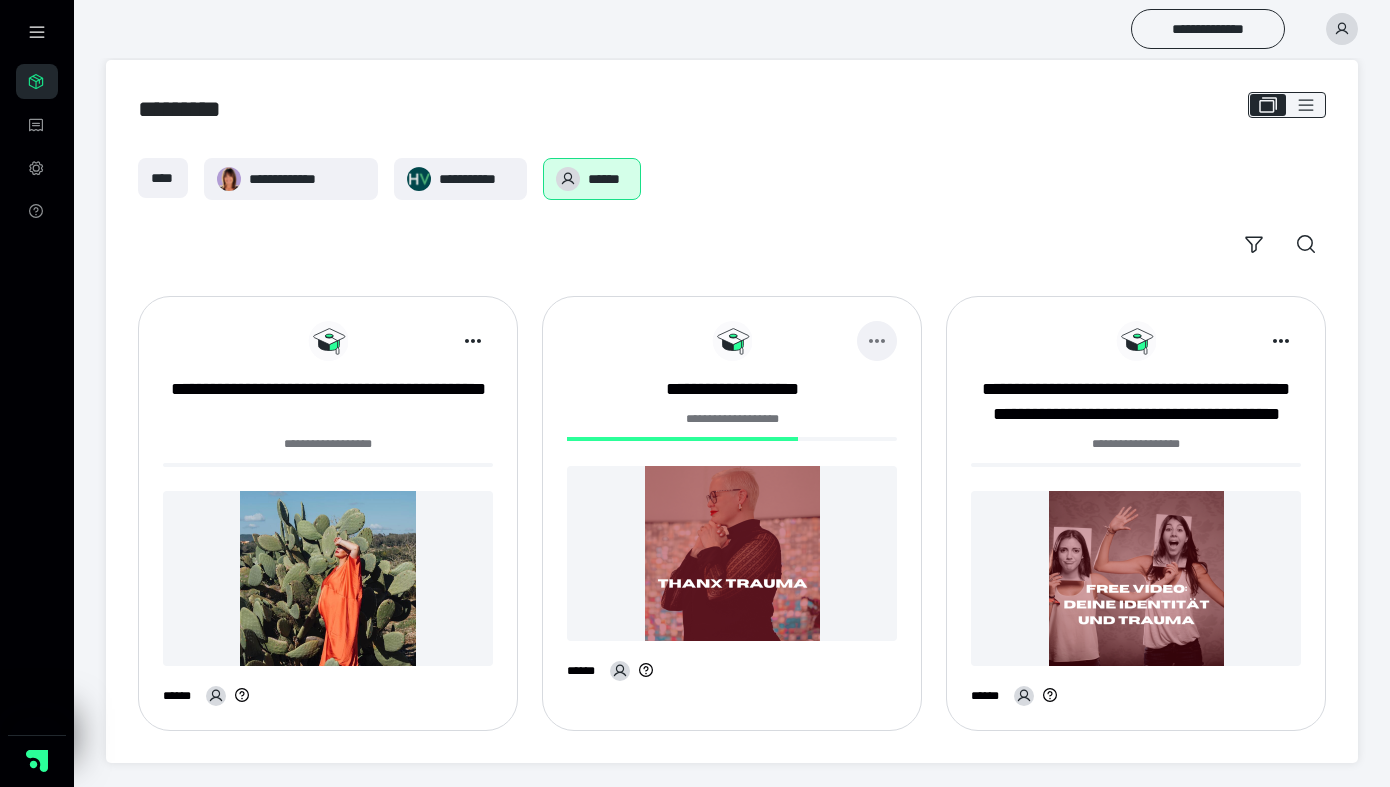 click 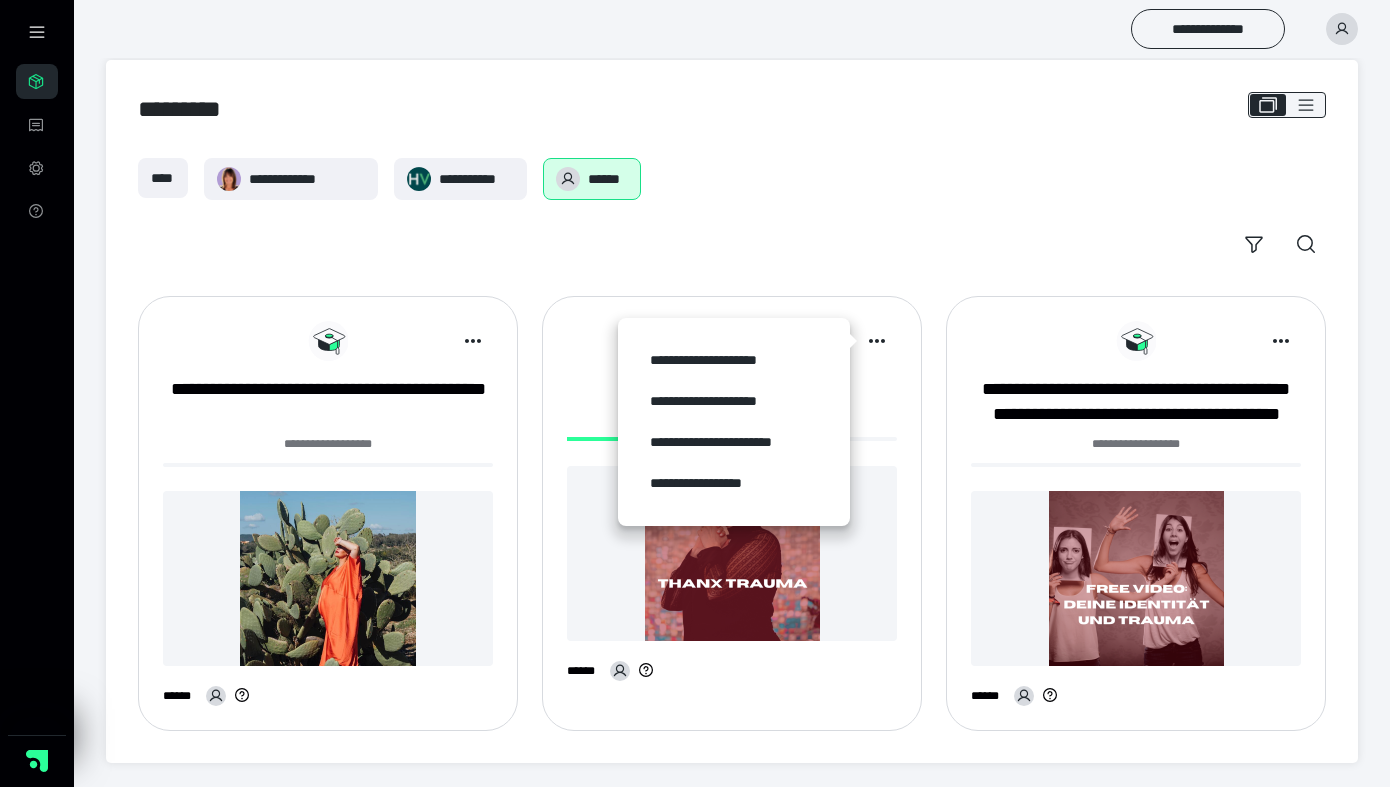 click on "**********" at bounding box center (732, 211) 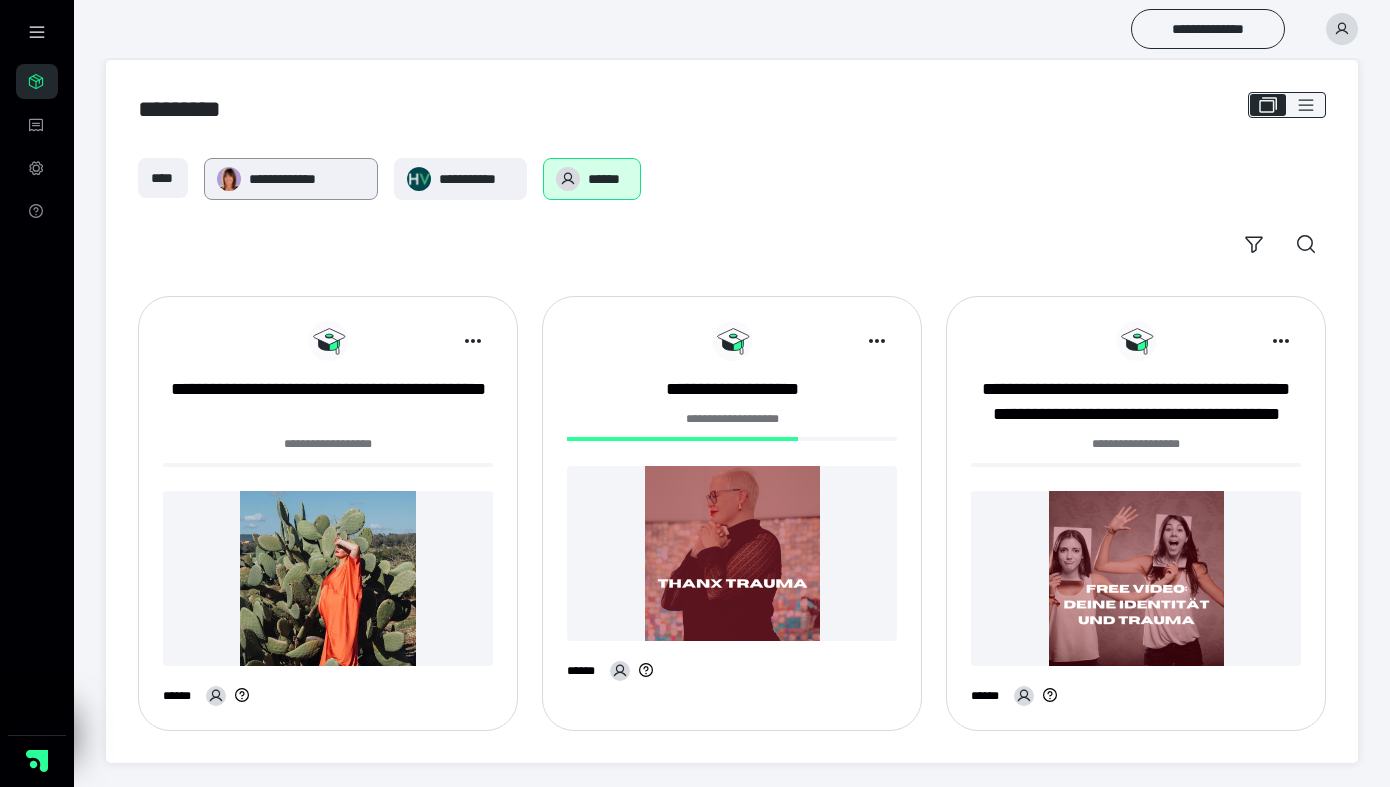click on "**********" at bounding box center (291, 179) 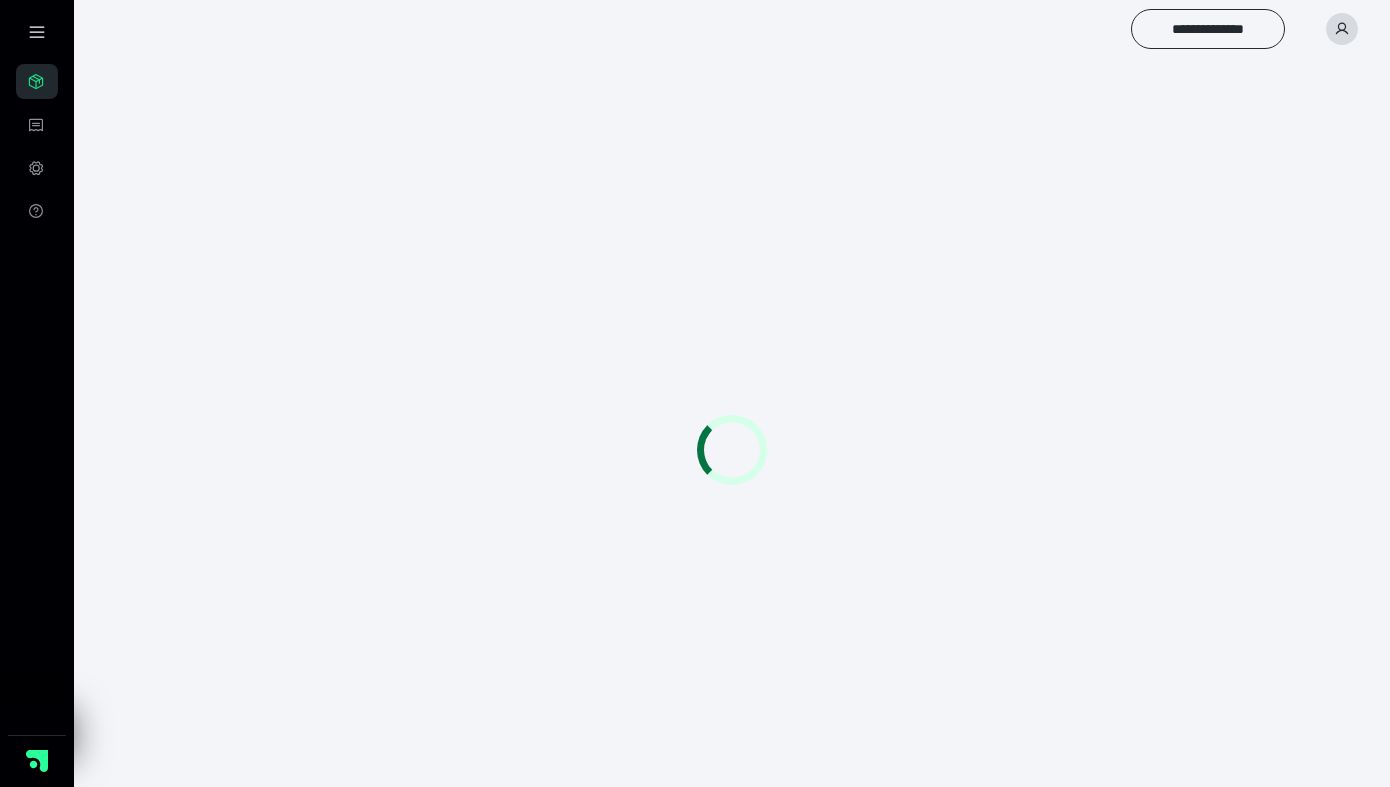 scroll, scrollTop: 0, scrollLeft: 0, axis: both 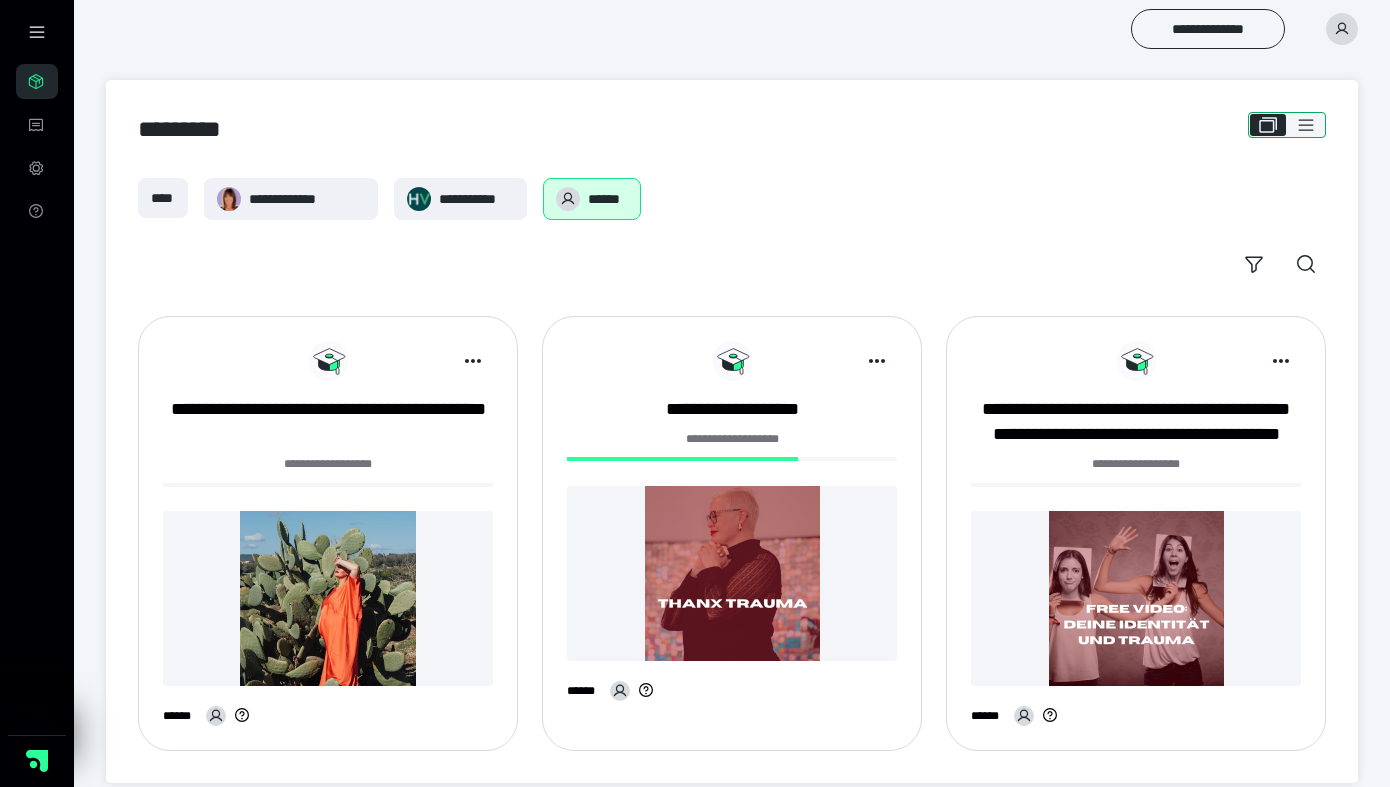 click 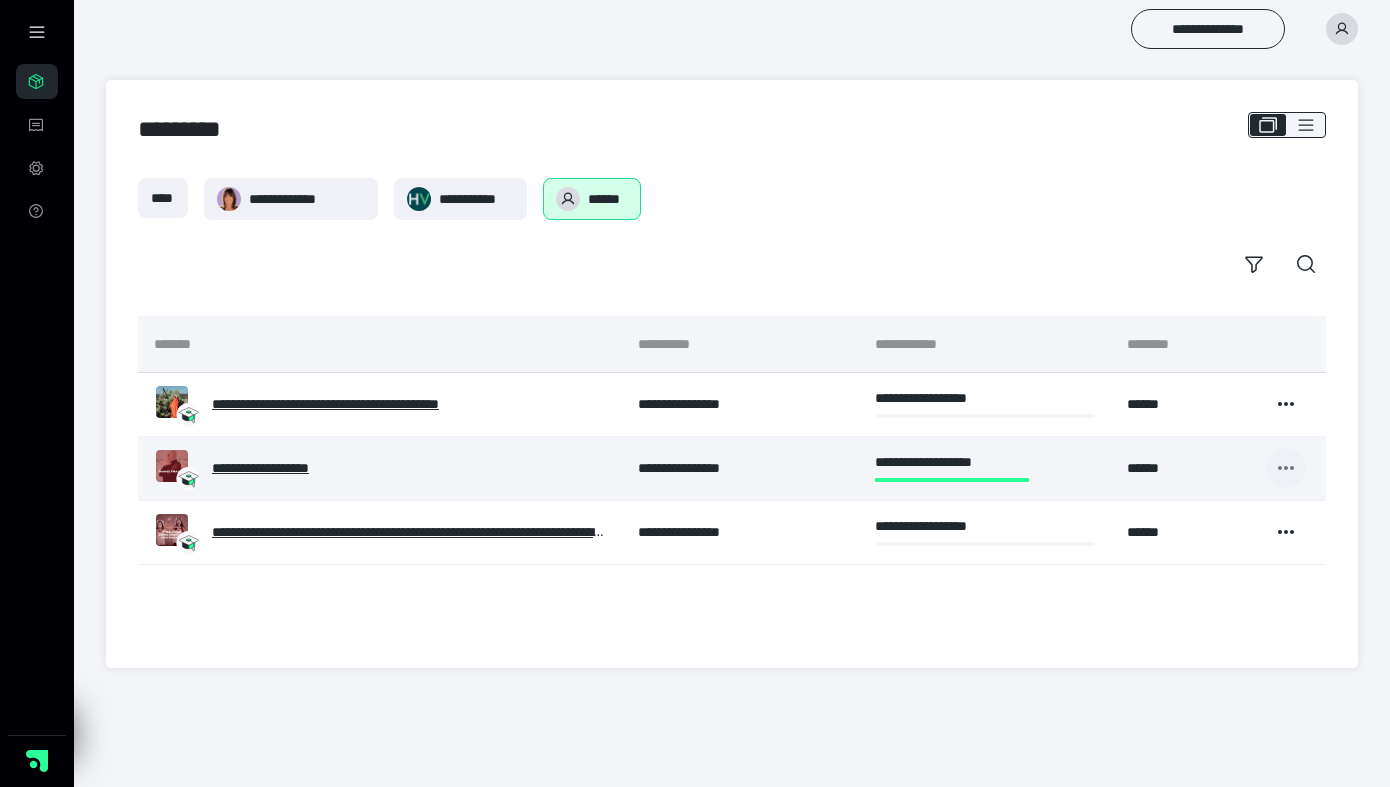 click 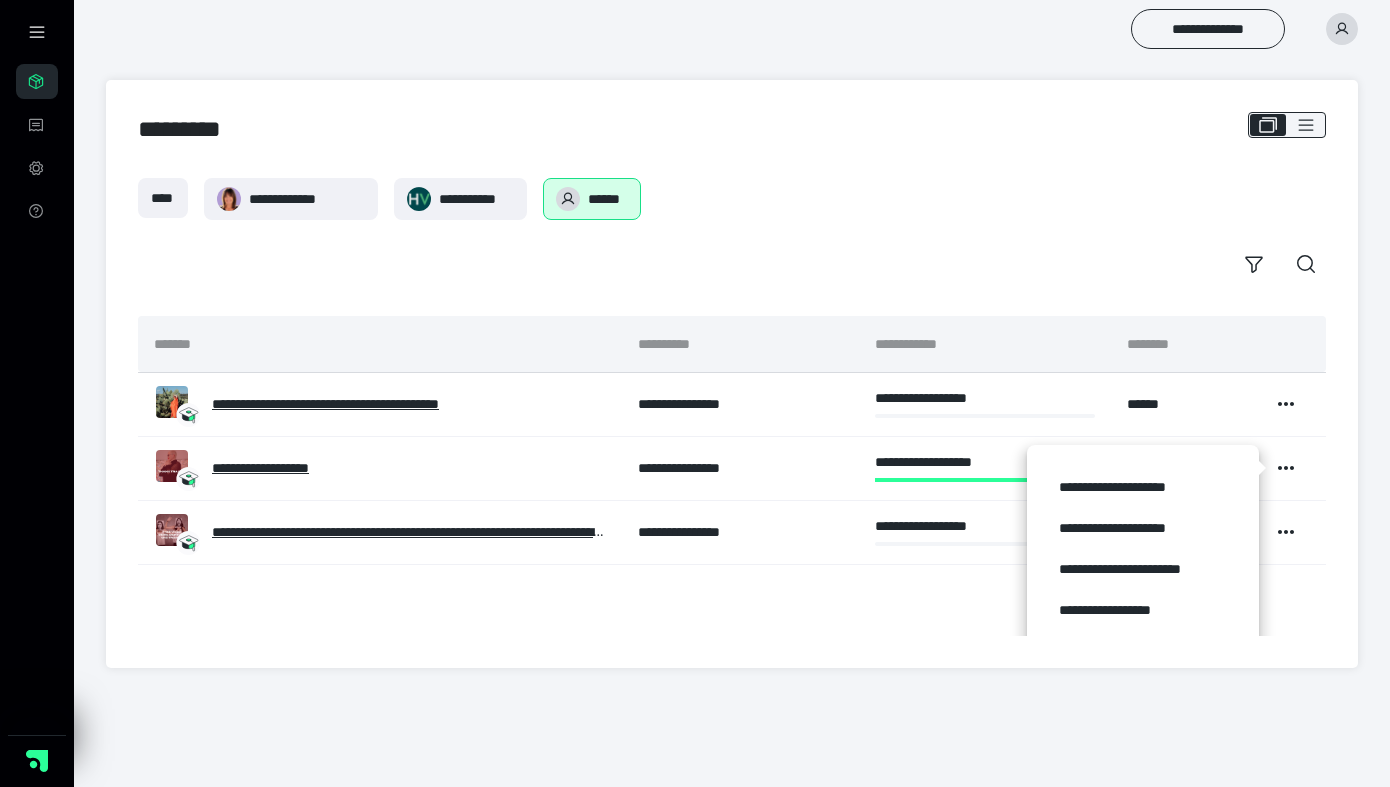 click on "**********" at bounding box center [732, 374] 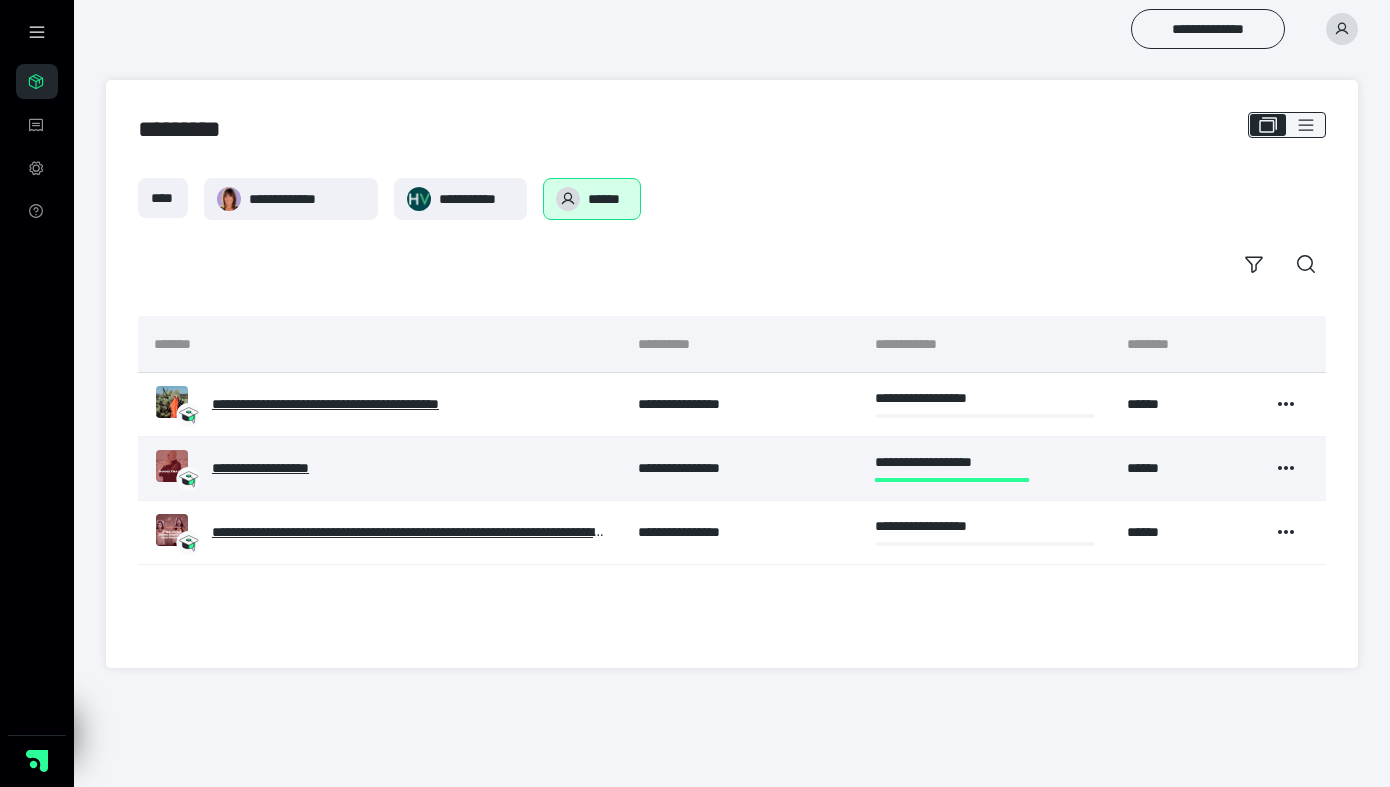 click on "**********" at bounding box center [282, 468] 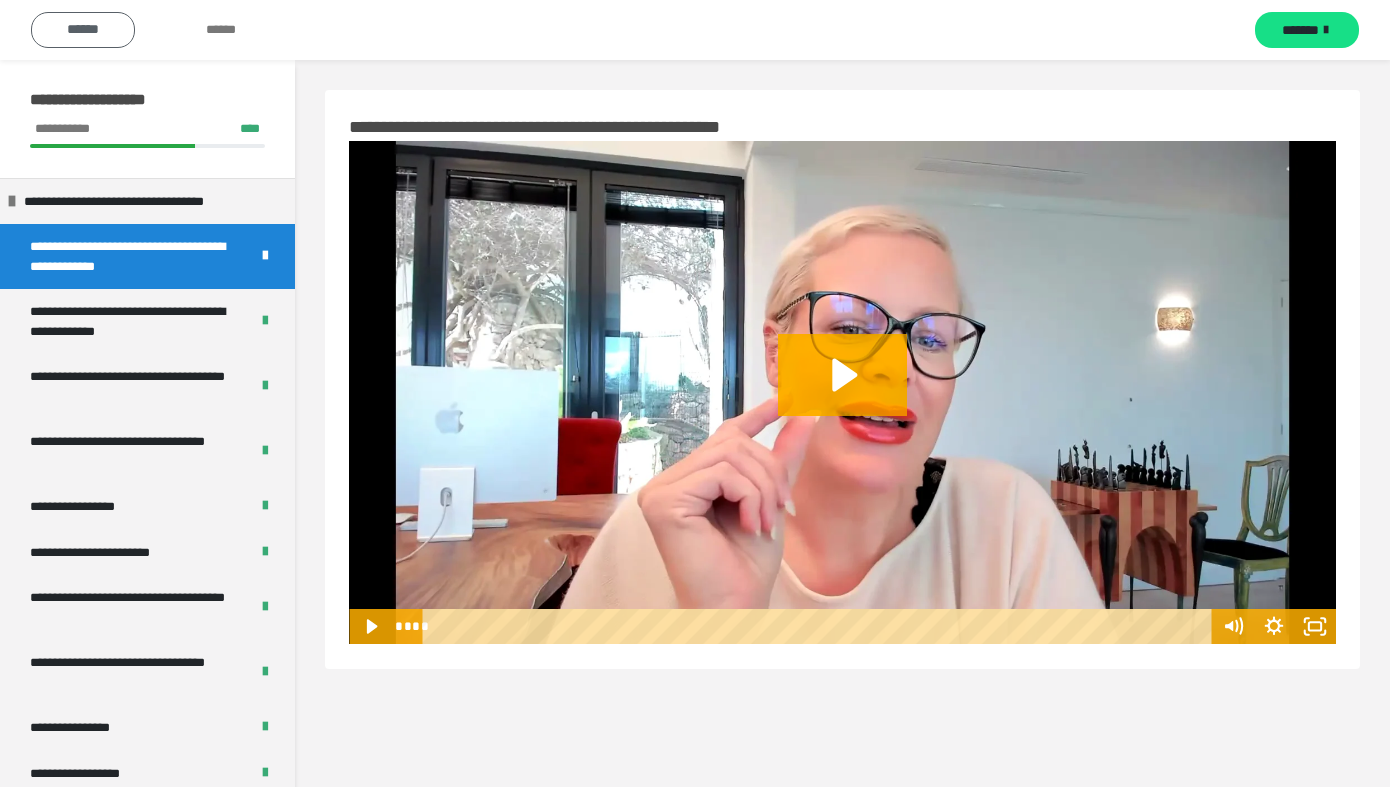click on "******" at bounding box center [83, 30] 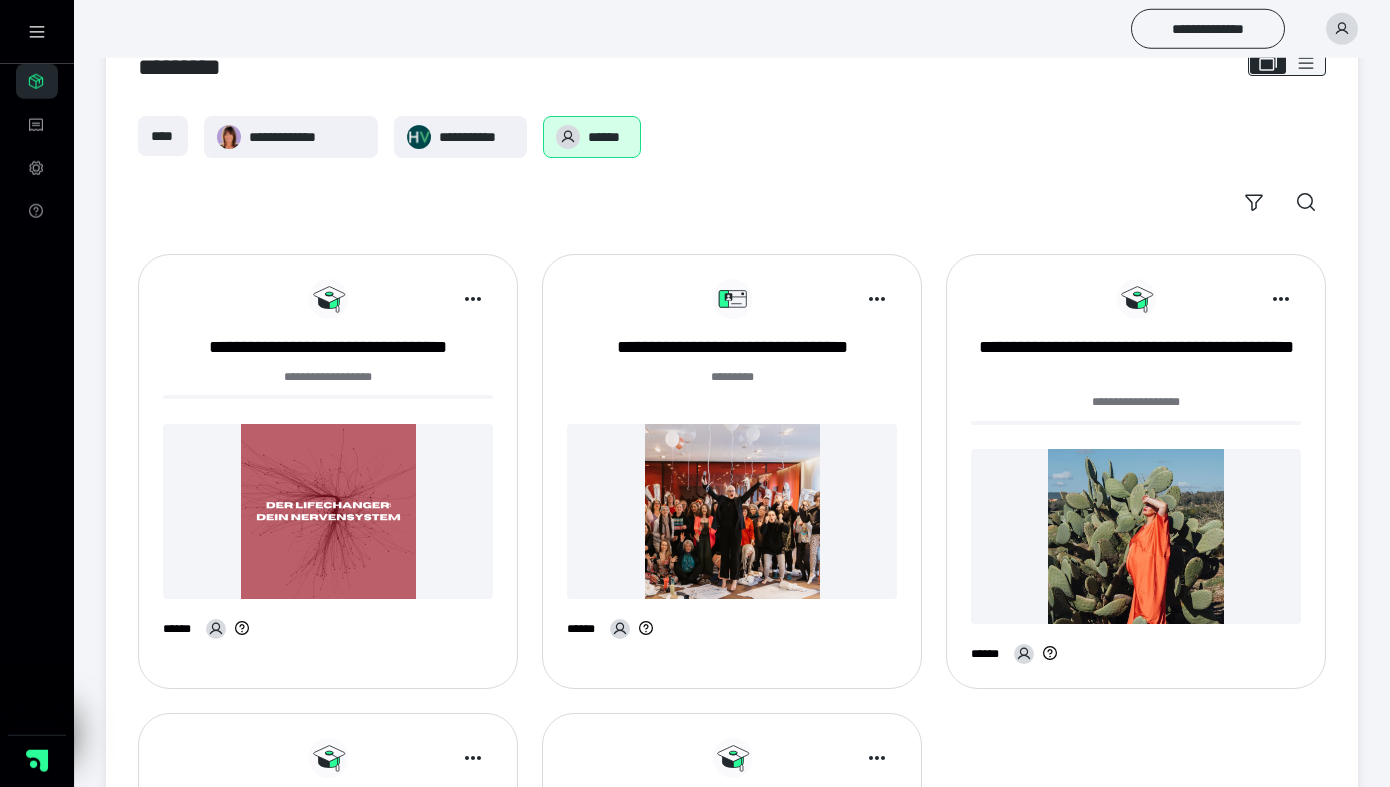 scroll, scrollTop: 0, scrollLeft: 0, axis: both 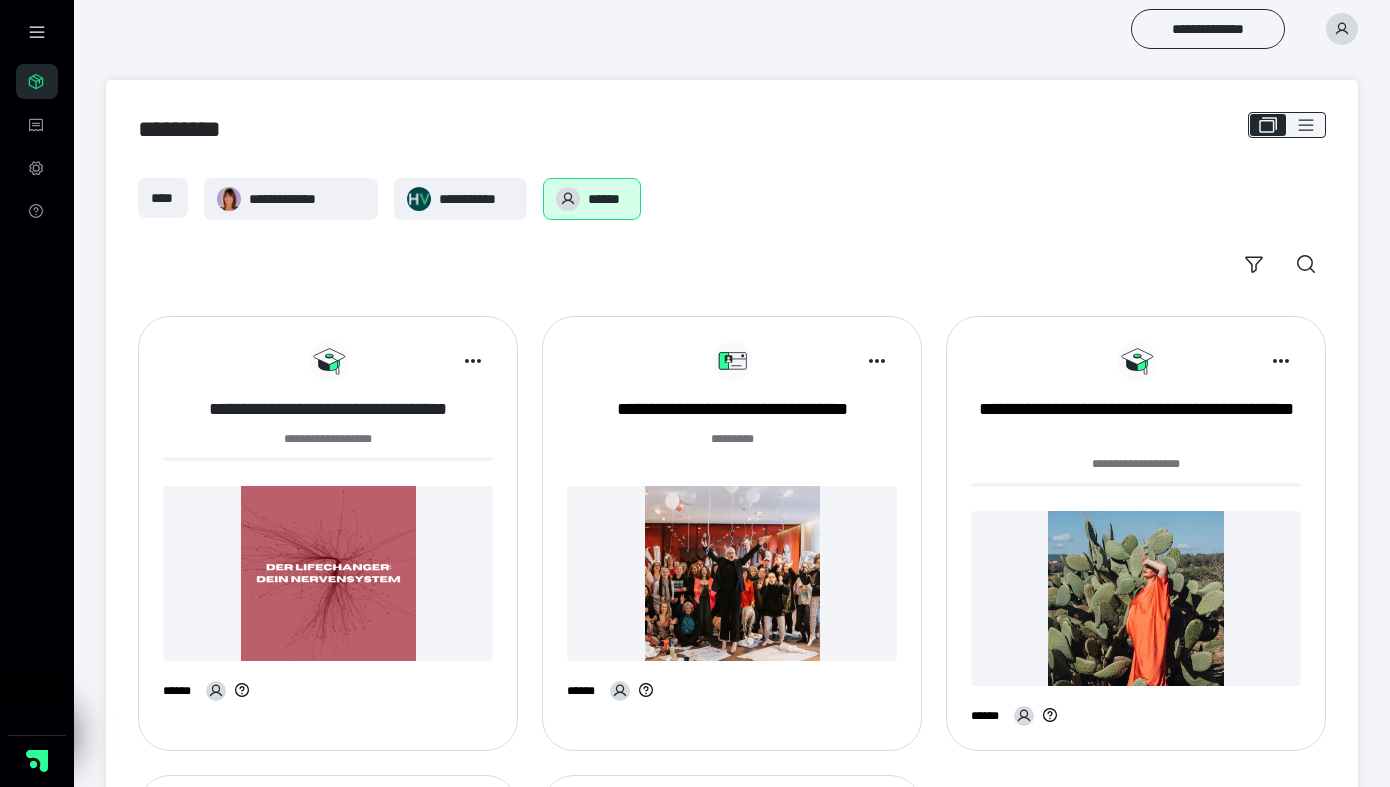 click on "**********" at bounding box center (328, 409) 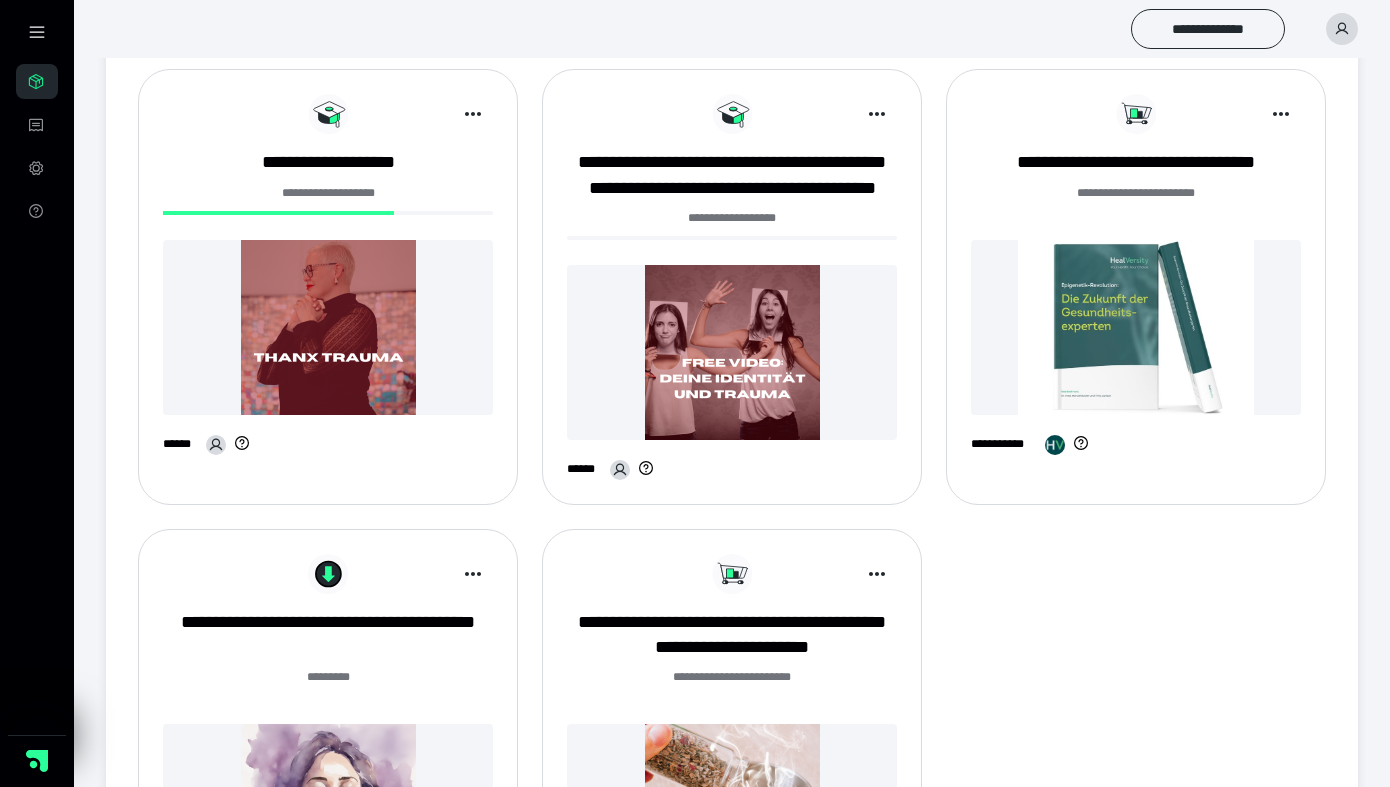 scroll, scrollTop: 707, scrollLeft: 0, axis: vertical 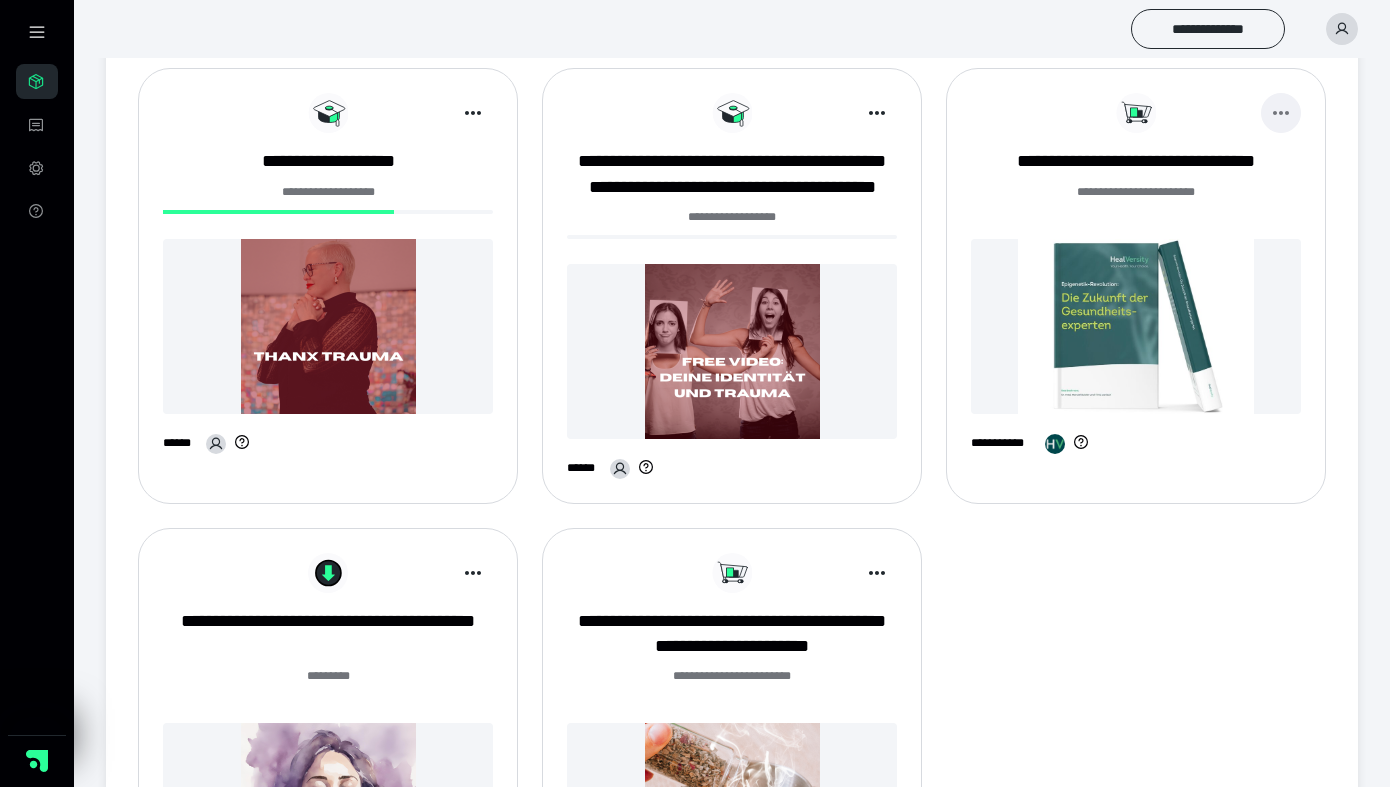 click 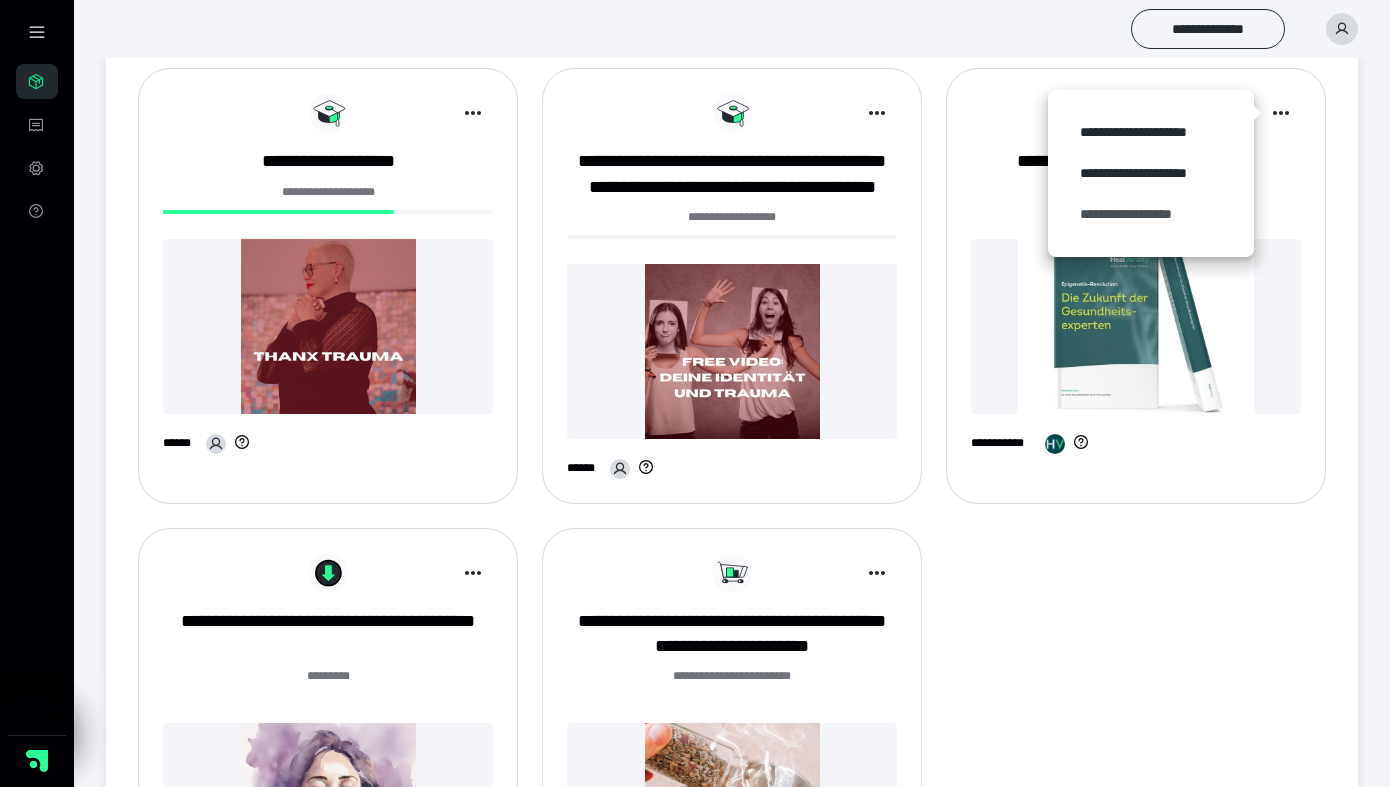 click on "**********" at bounding box center (1151, 214) 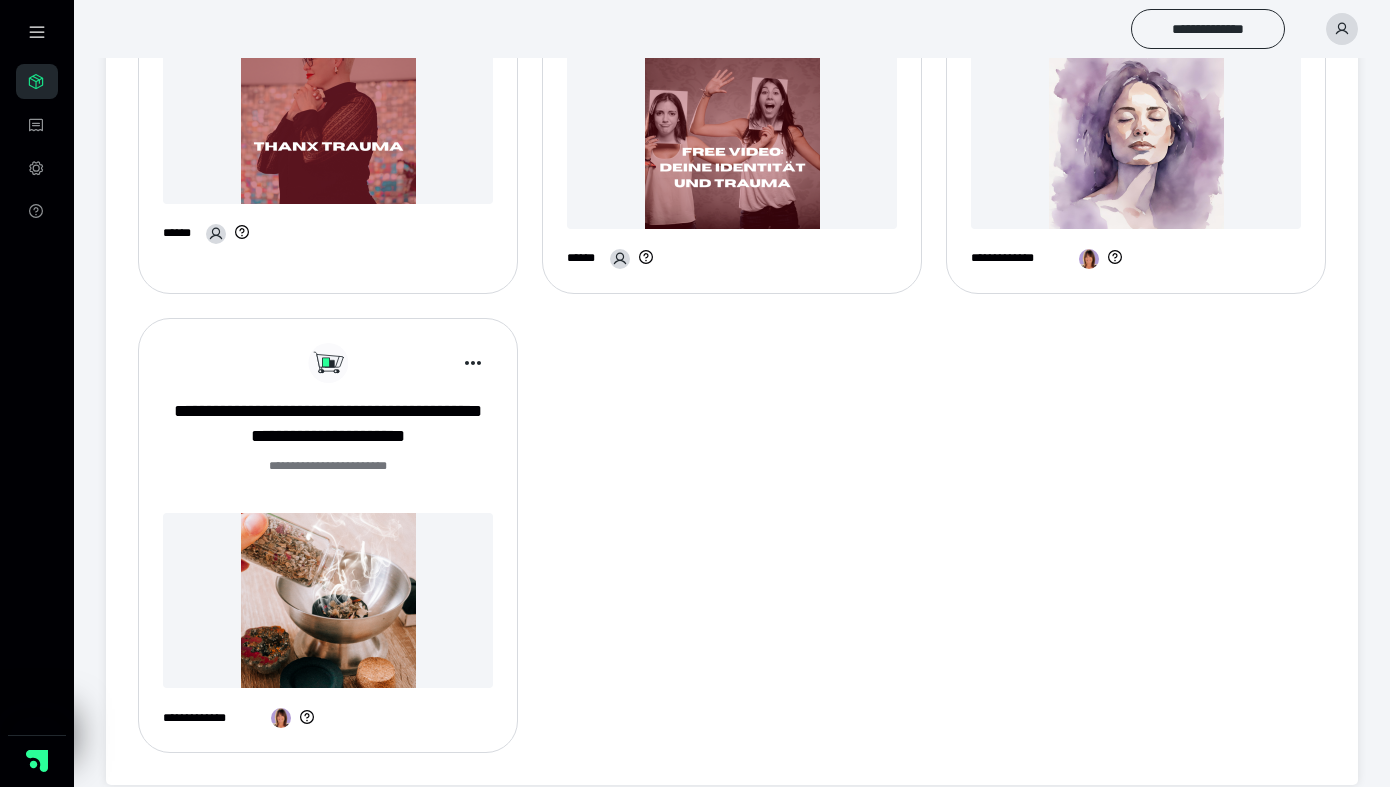 scroll, scrollTop: 939, scrollLeft: 0, axis: vertical 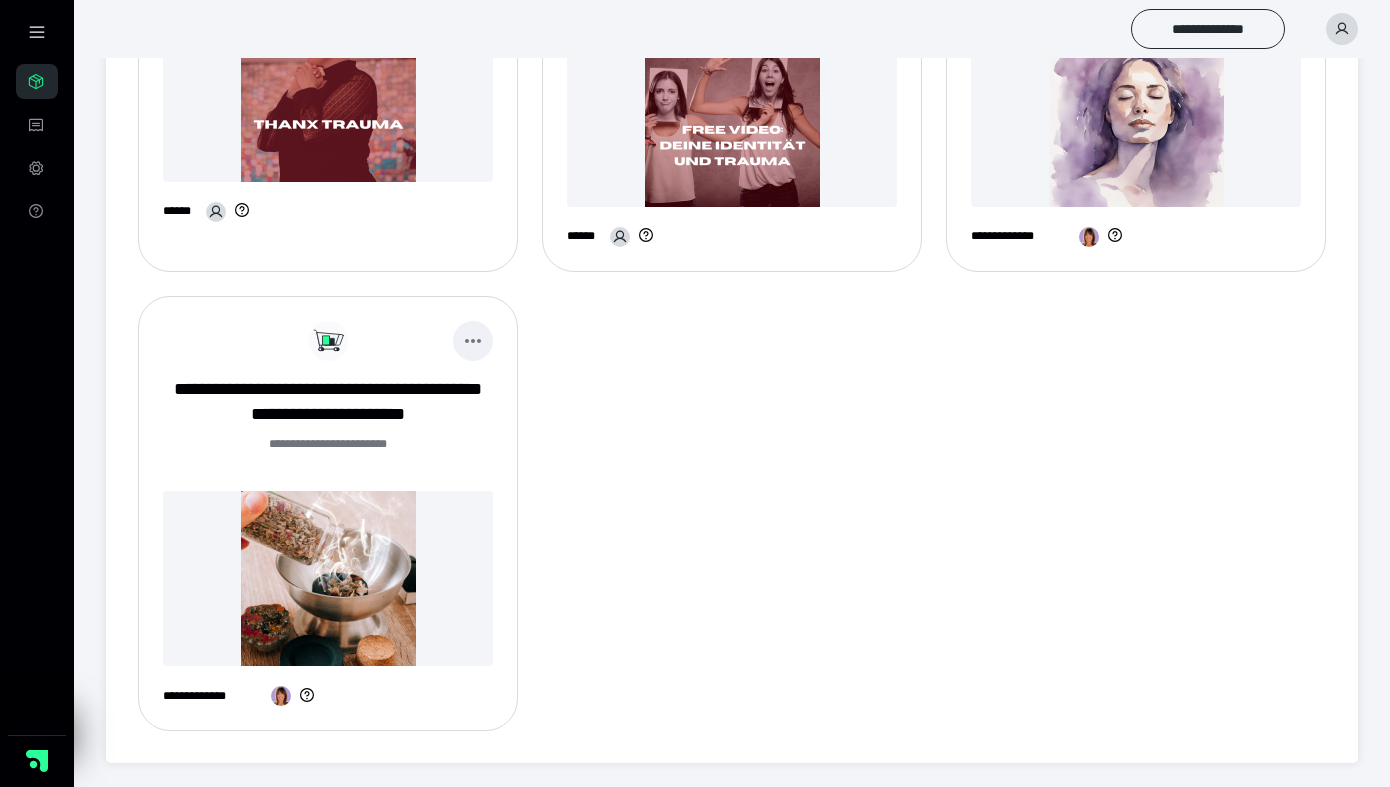 click 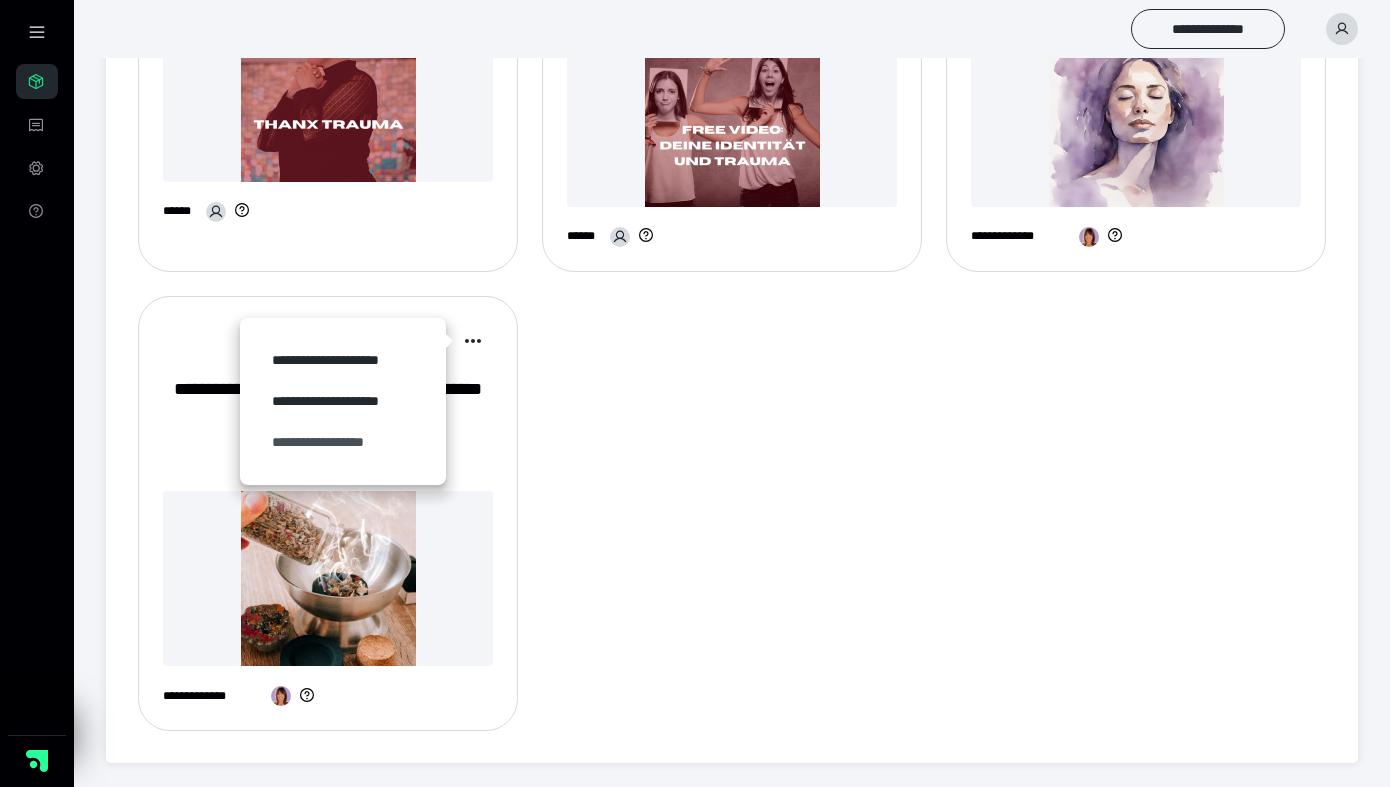 click on "**********" at bounding box center (343, 442) 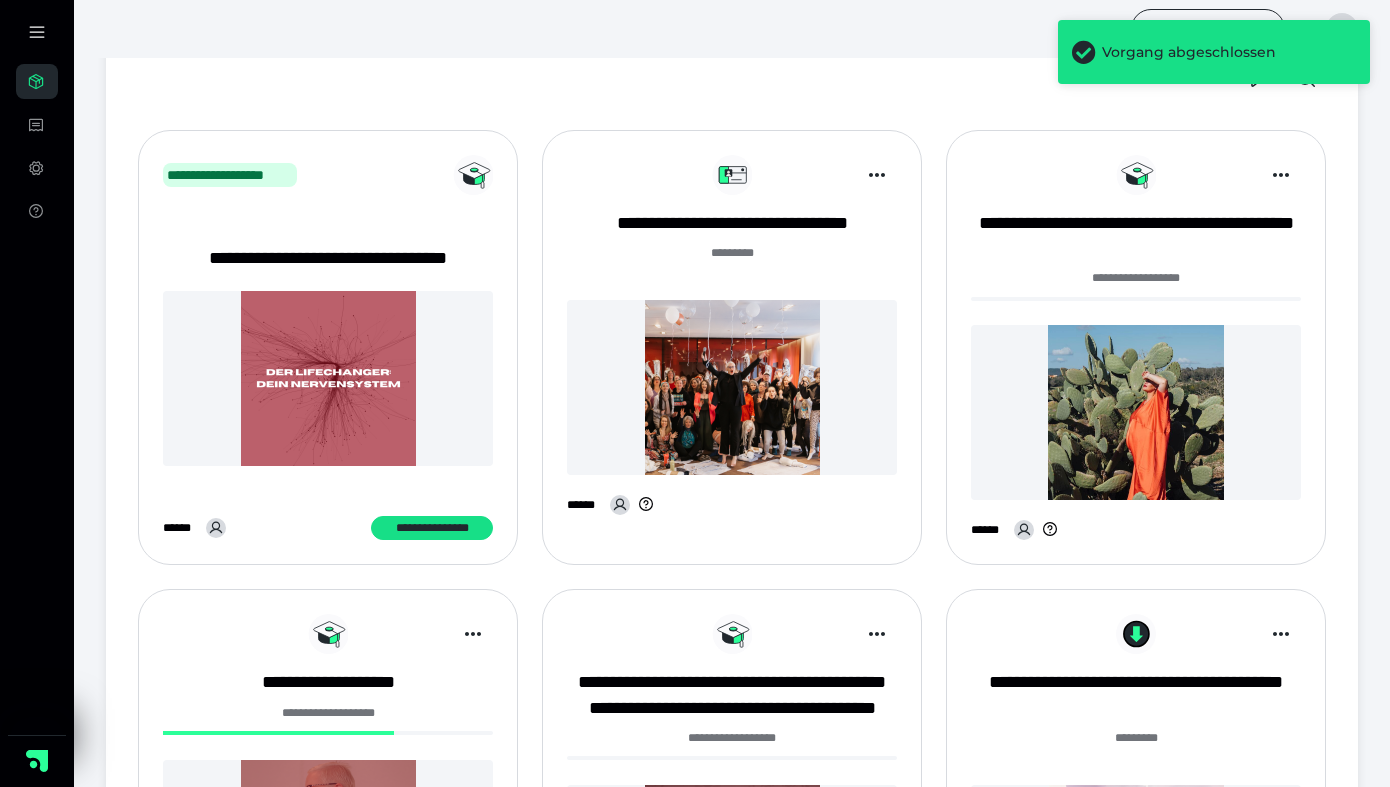 scroll, scrollTop: 196, scrollLeft: 0, axis: vertical 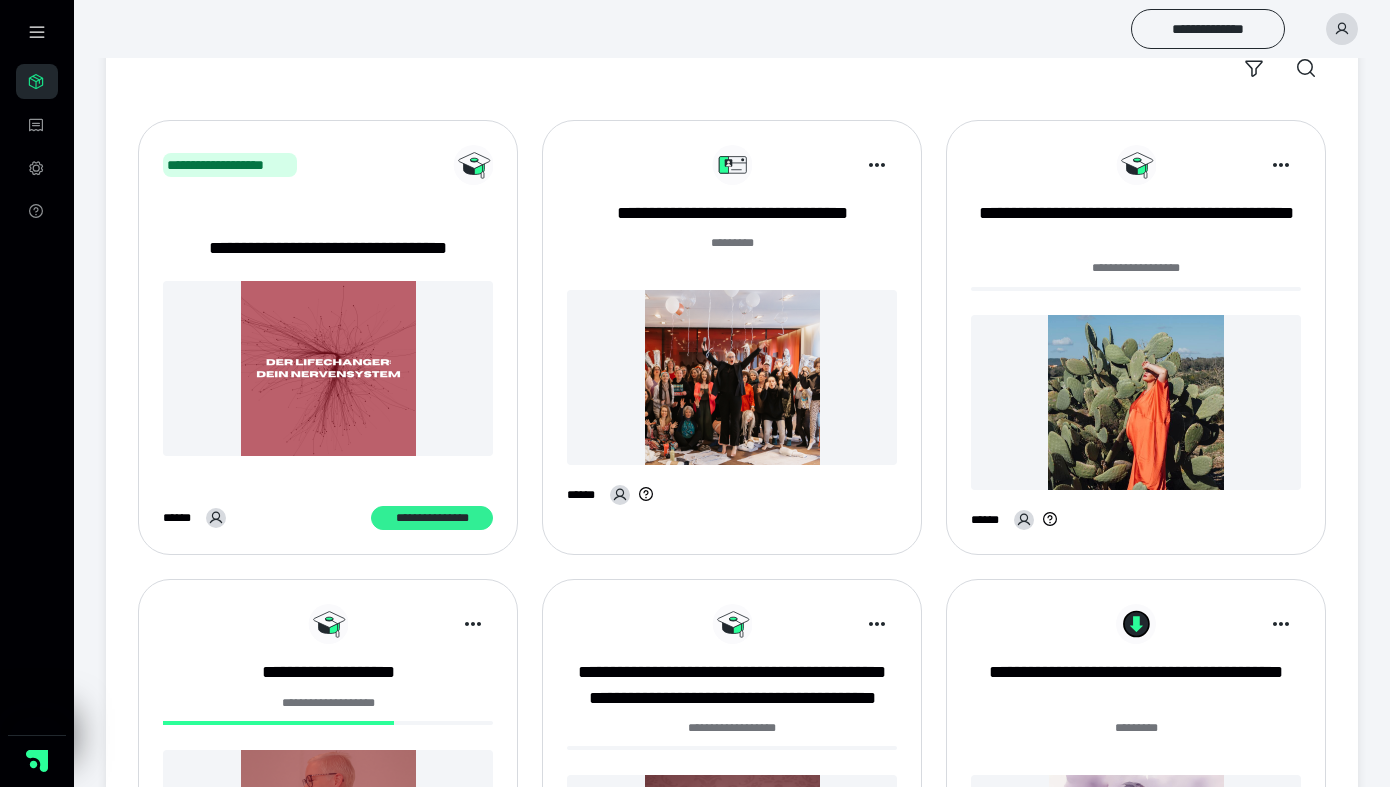 click on "**********" at bounding box center [432, 518] 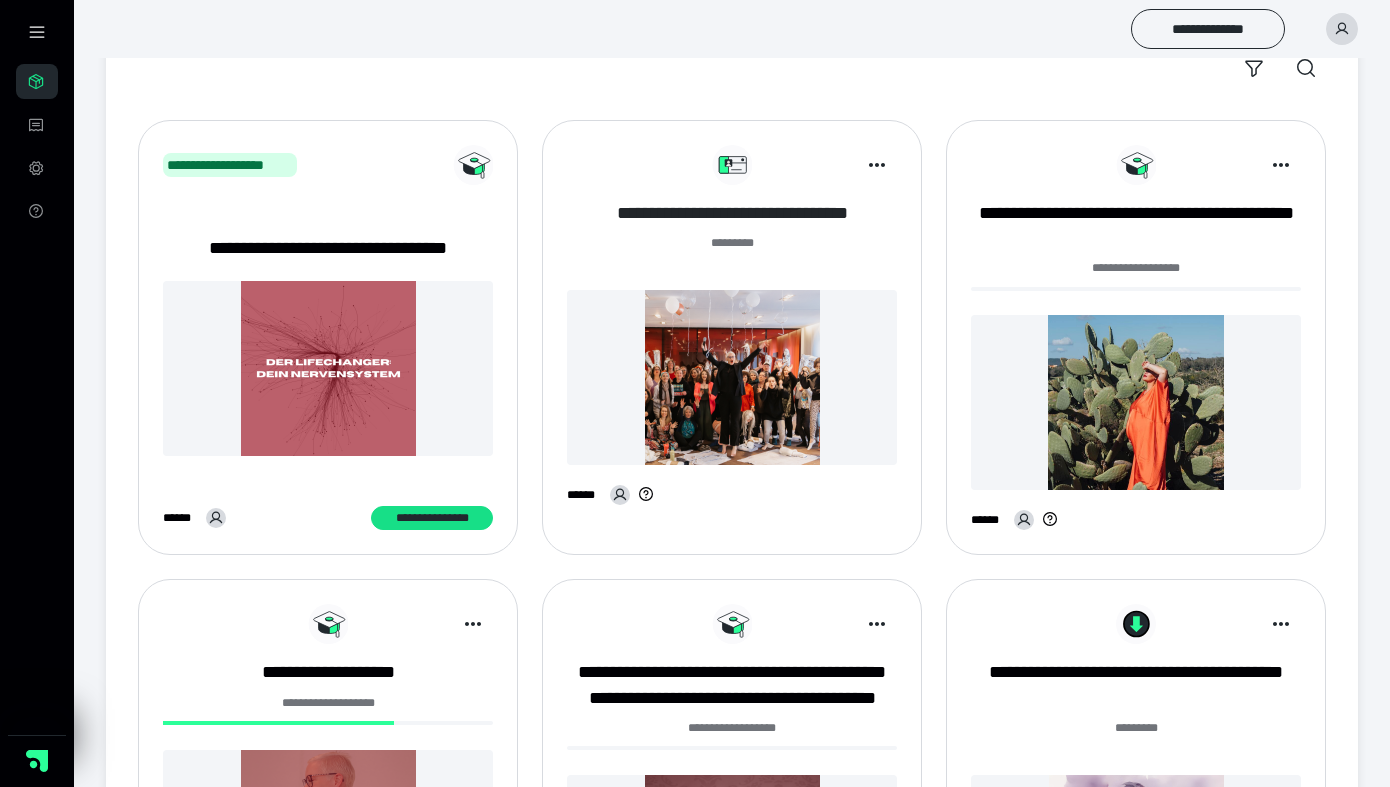 click on "**********" at bounding box center (732, 213) 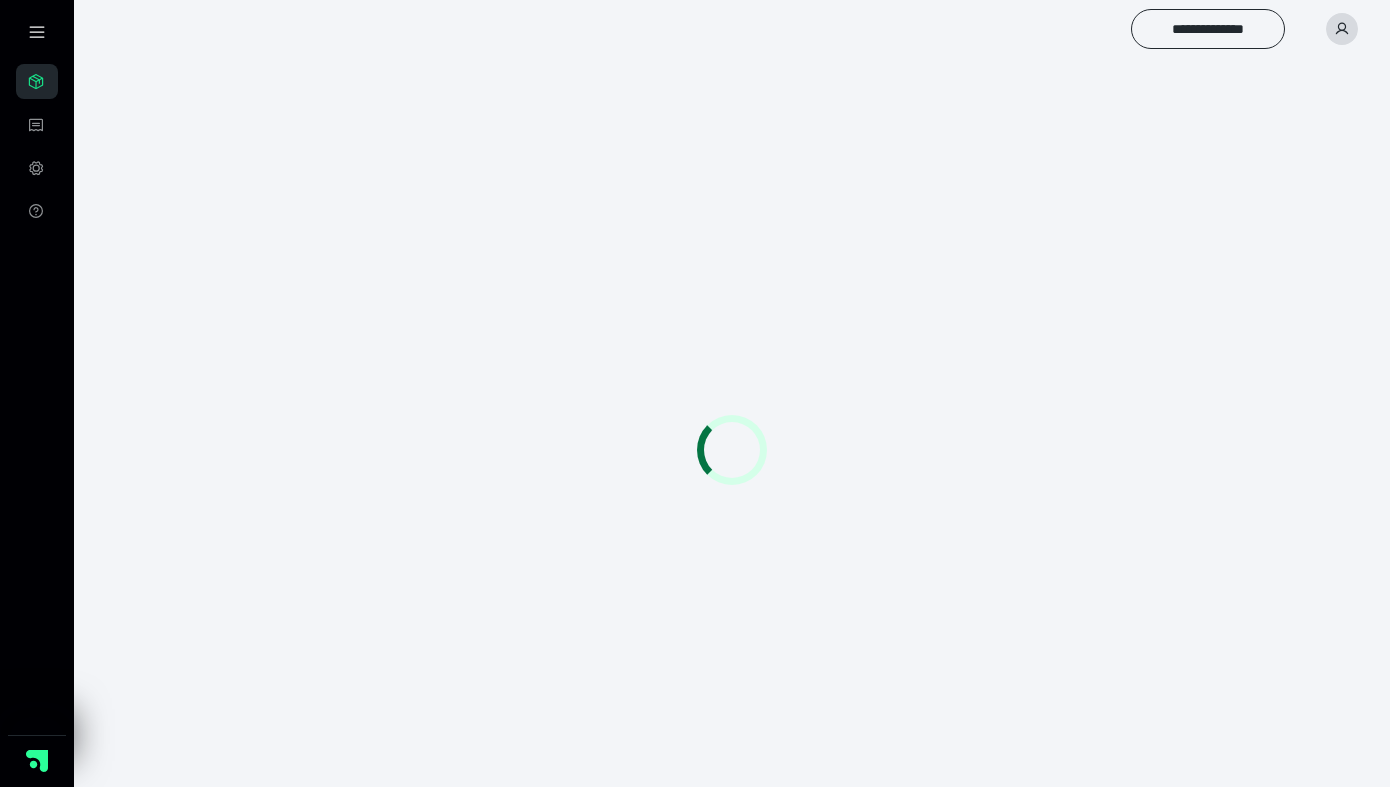 scroll, scrollTop: 0, scrollLeft: 0, axis: both 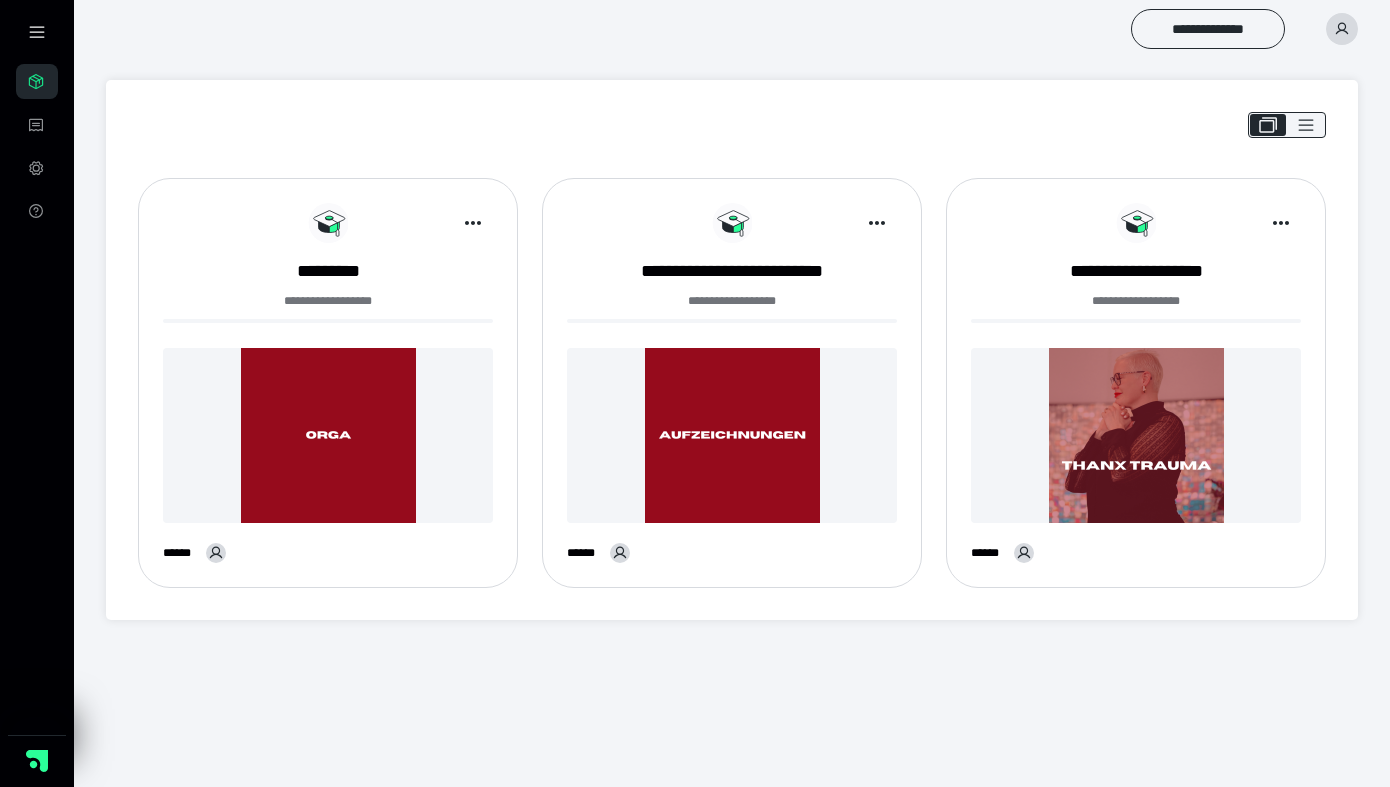 click at bounding box center (732, 435) 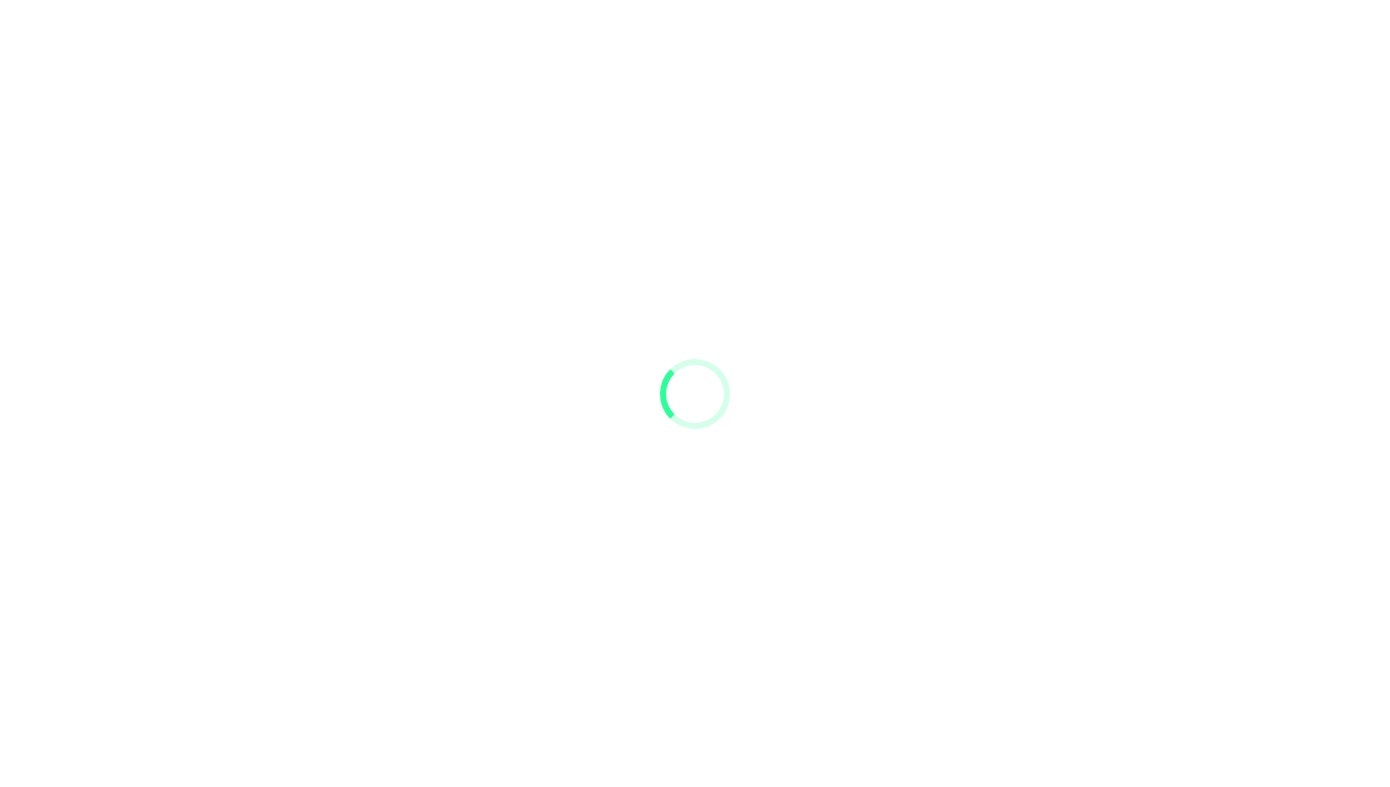 scroll, scrollTop: 0, scrollLeft: 0, axis: both 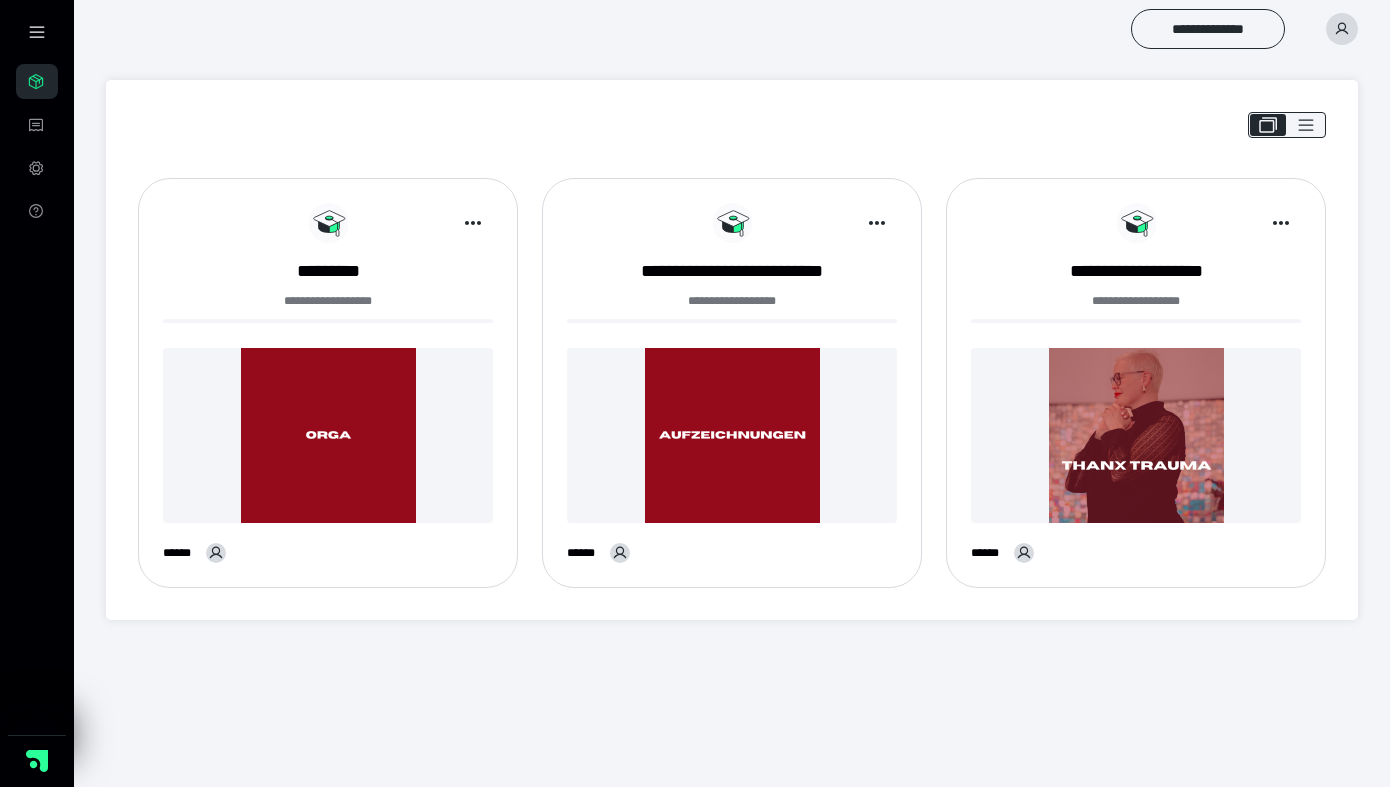 click at bounding box center (328, 435) 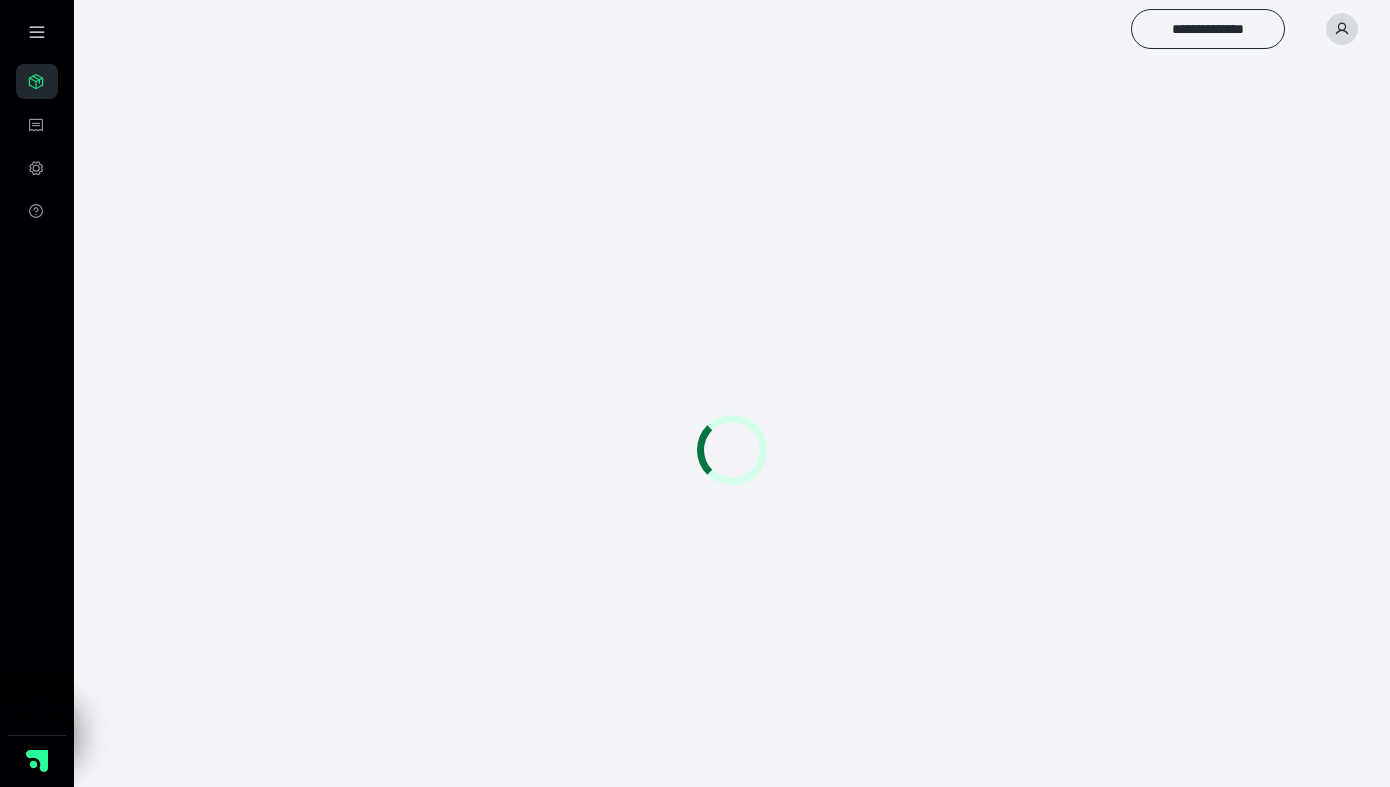 scroll, scrollTop: 0, scrollLeft: 0, axis: both 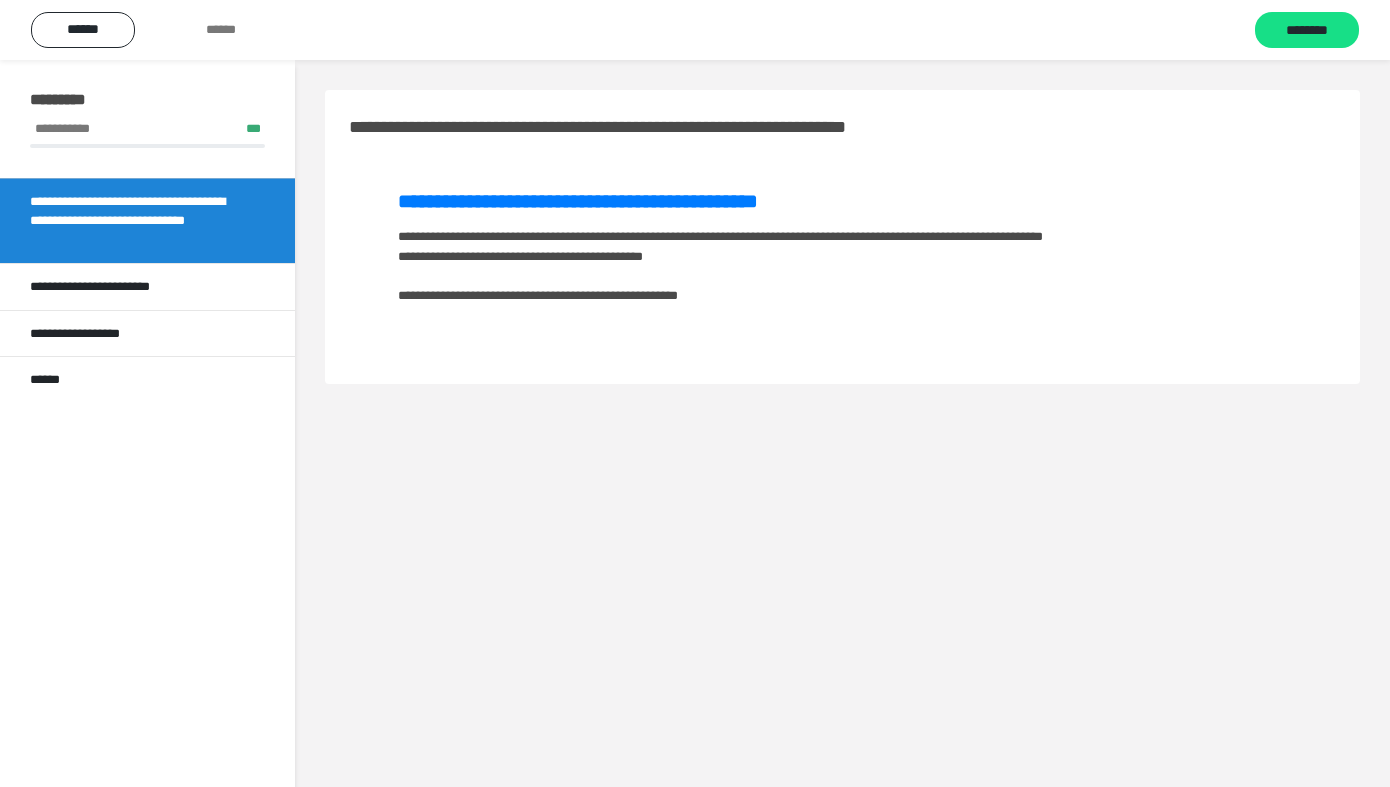 click on "**********" at bounding box center [842, 250] 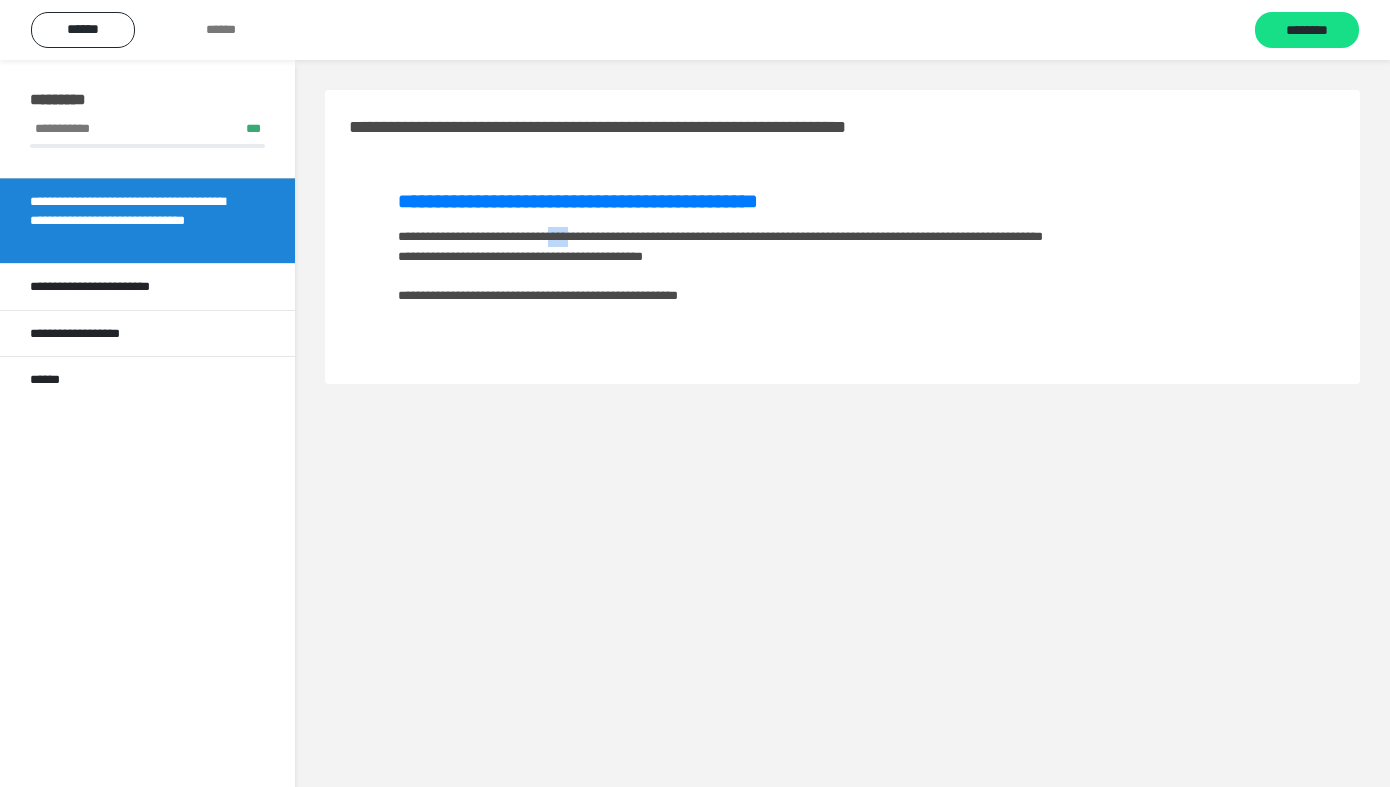 click on "**********" at bounding box center [842, 250] 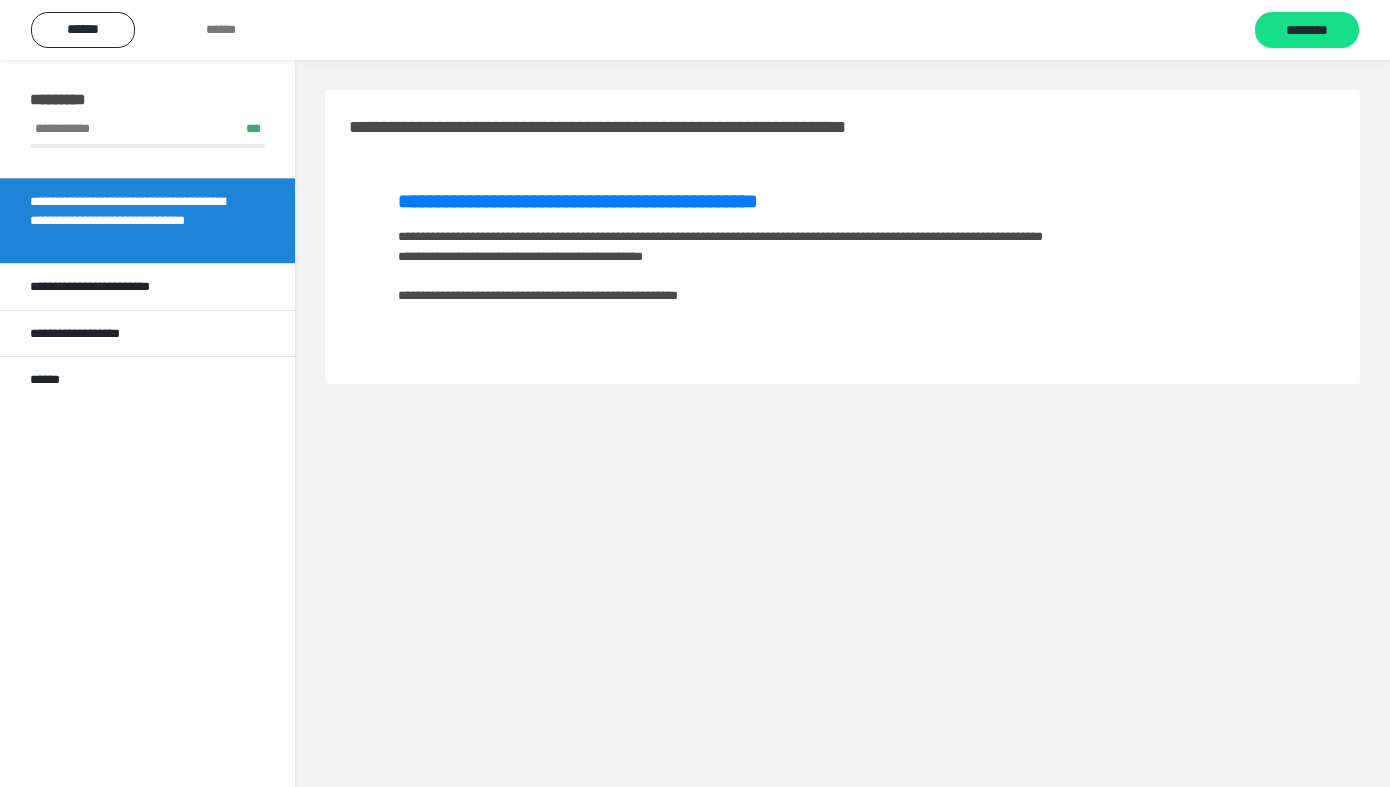 click on "**********" at bounding box center (842, 250) 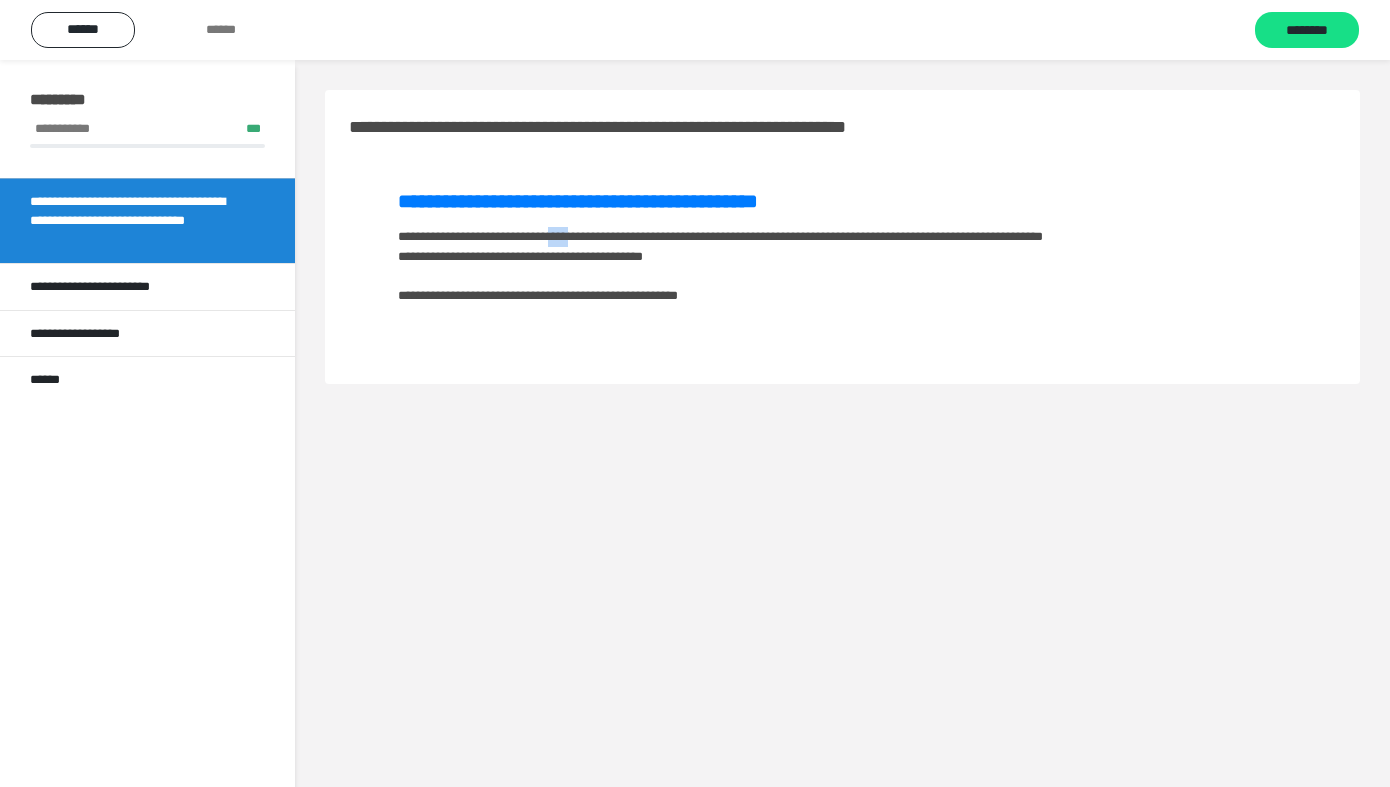 click on "**********" at bounding box center (842, 250) 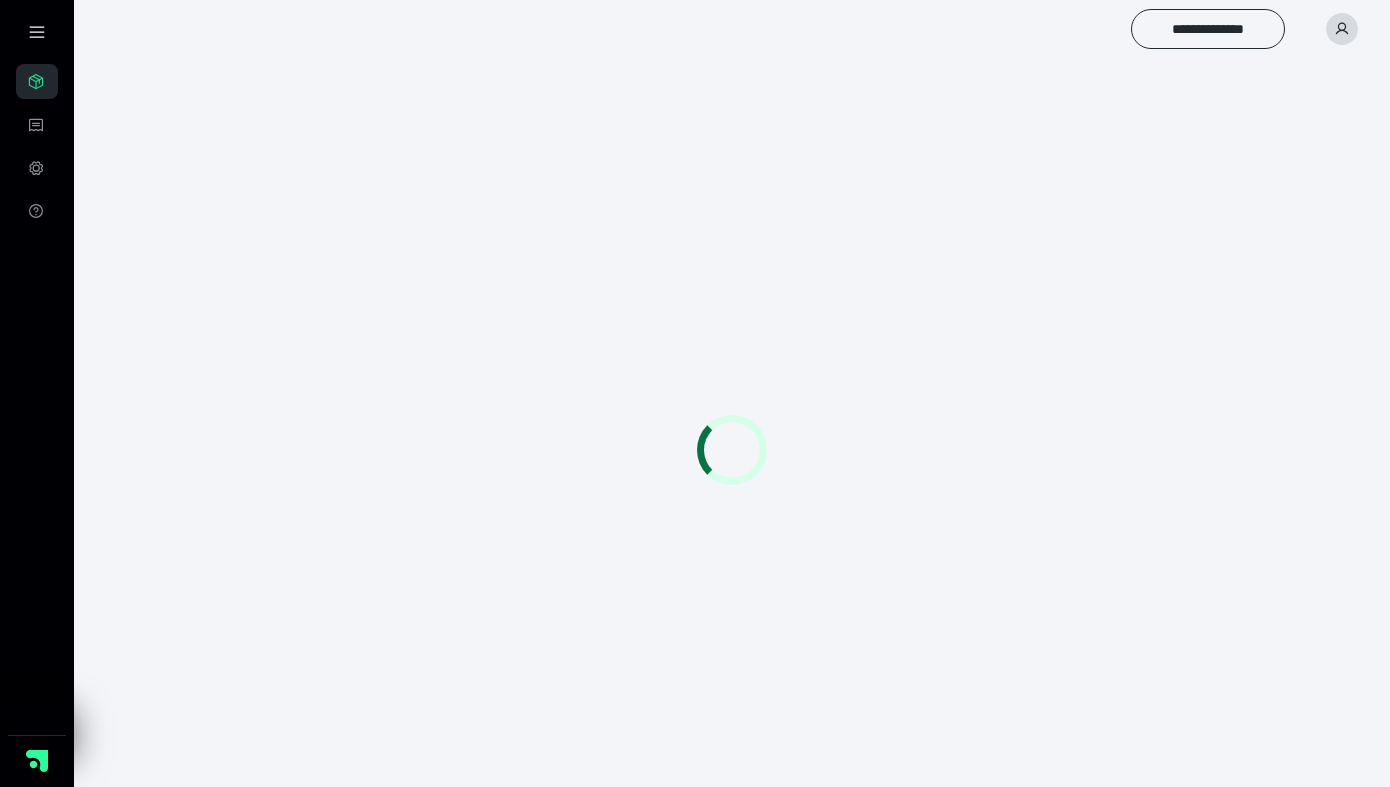 scroll, scrollTop: 0, scrollLeft: 0, axis: both 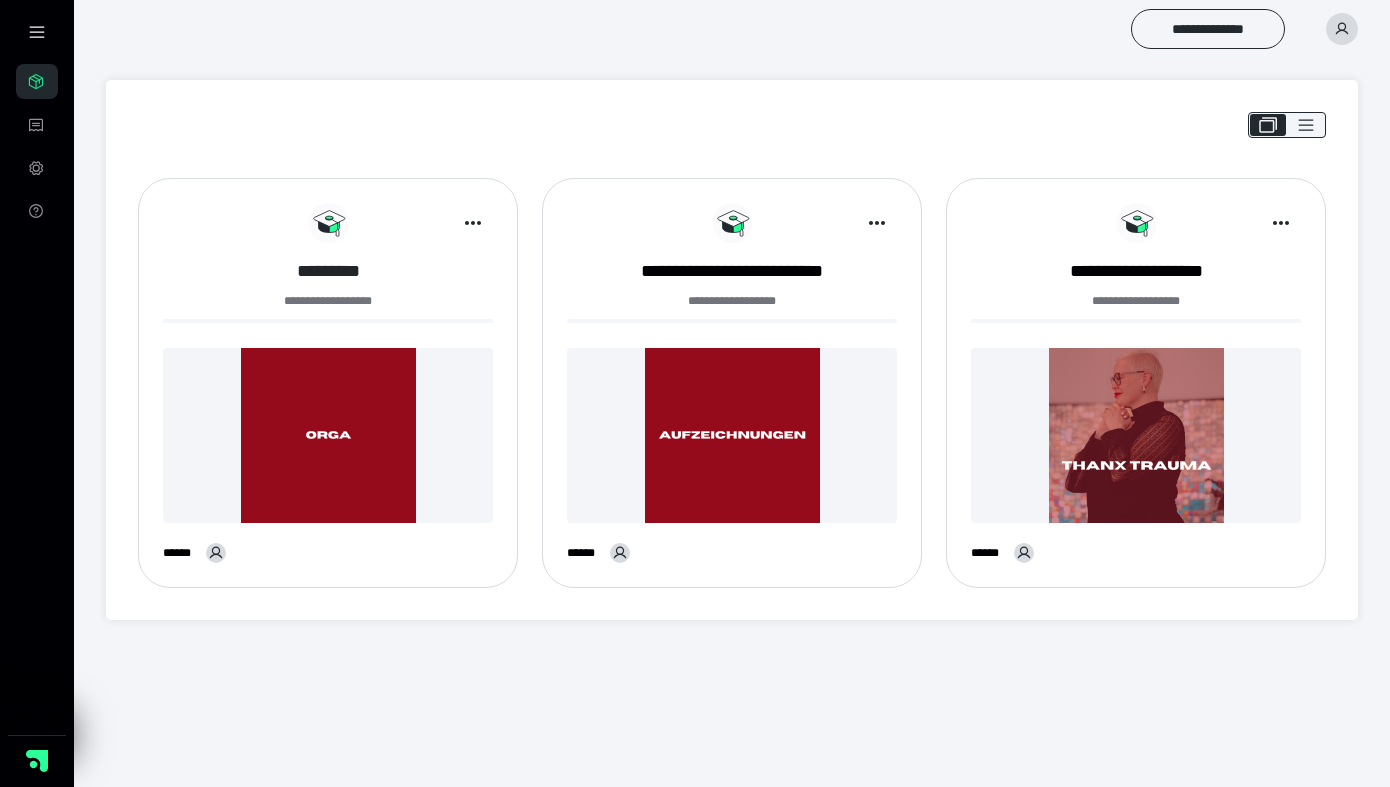 click on "*********" at bounding box center [328, 271] 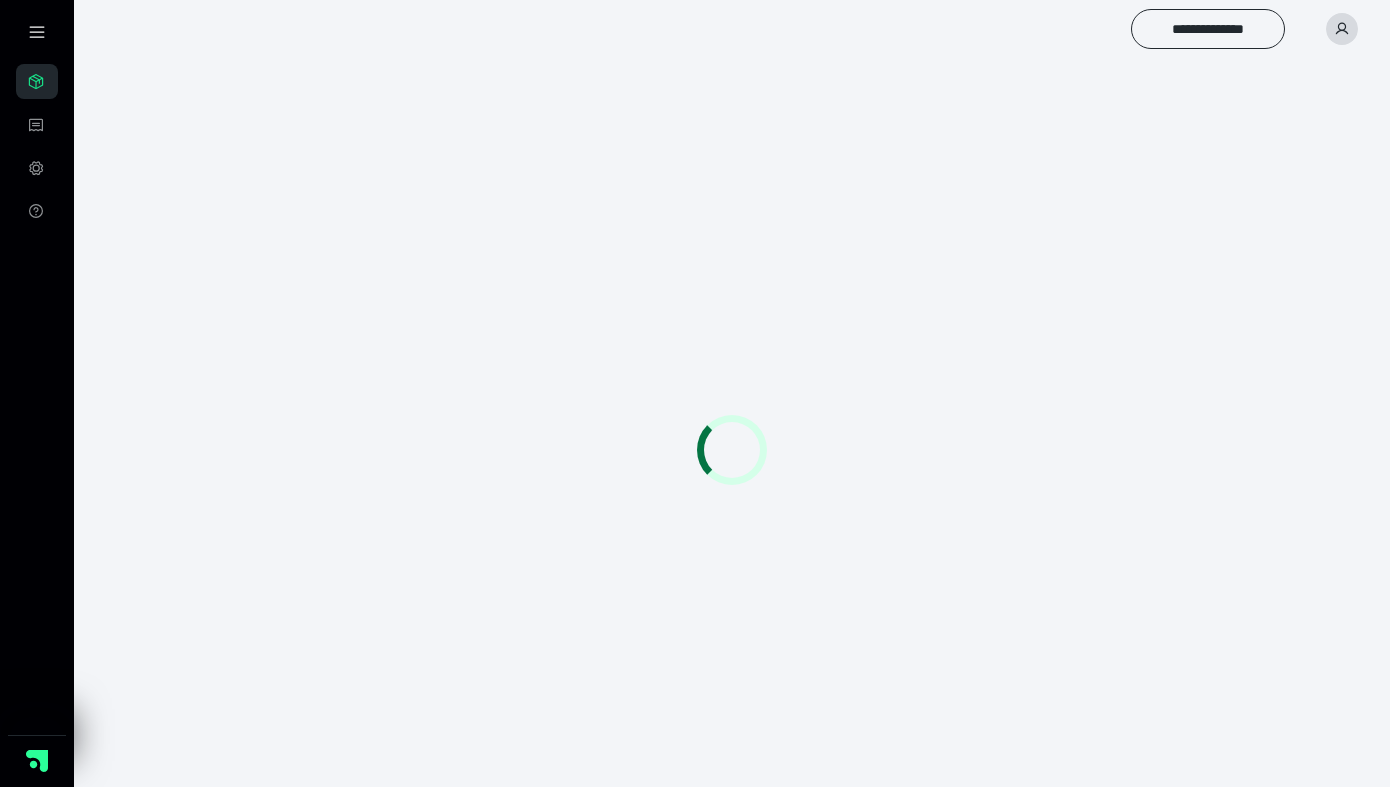 scroll, scrollTop: 0, scrollLeft: 0, axis: both 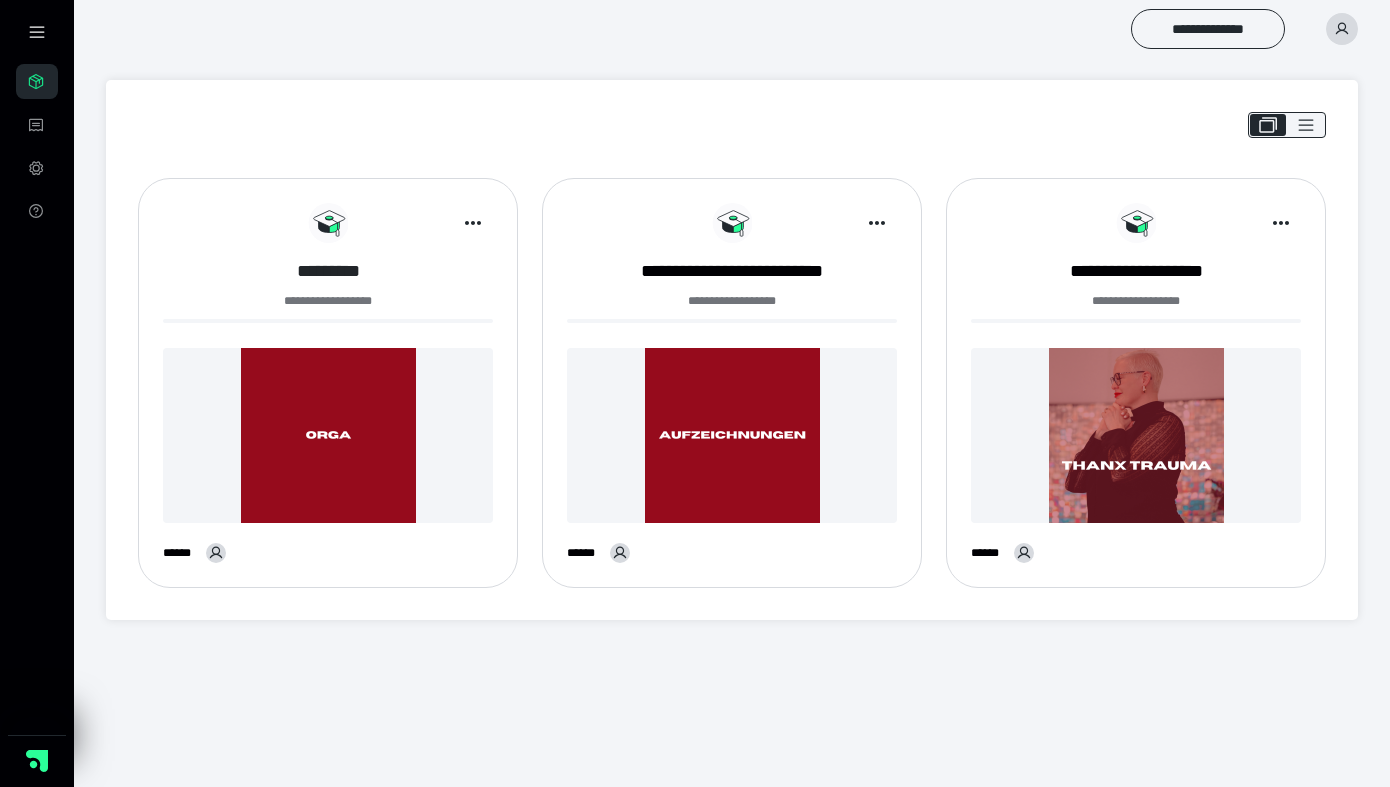 click on "*********" at bounding box center [328, 271] 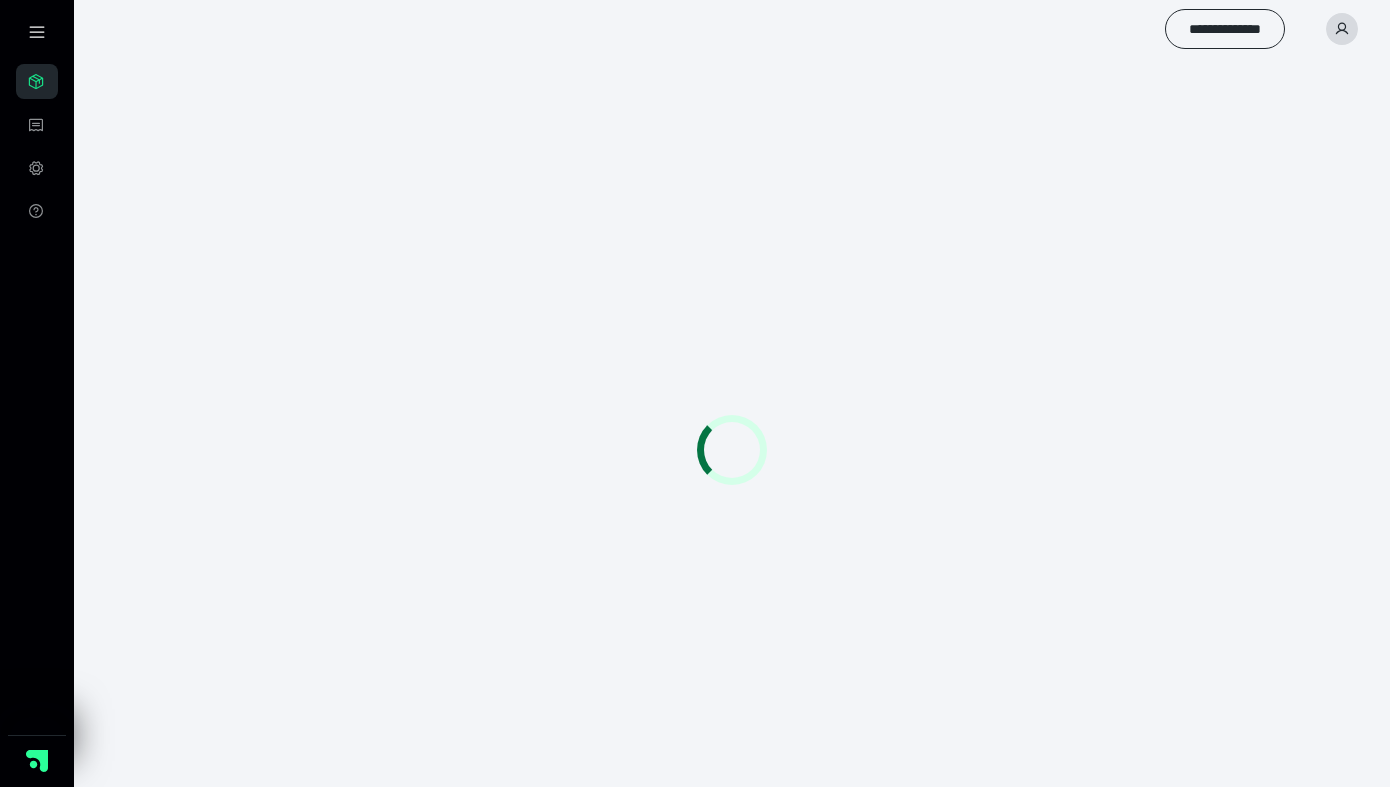 scroll, scrollTop: 0, scrollLeft: 0, axis: both 